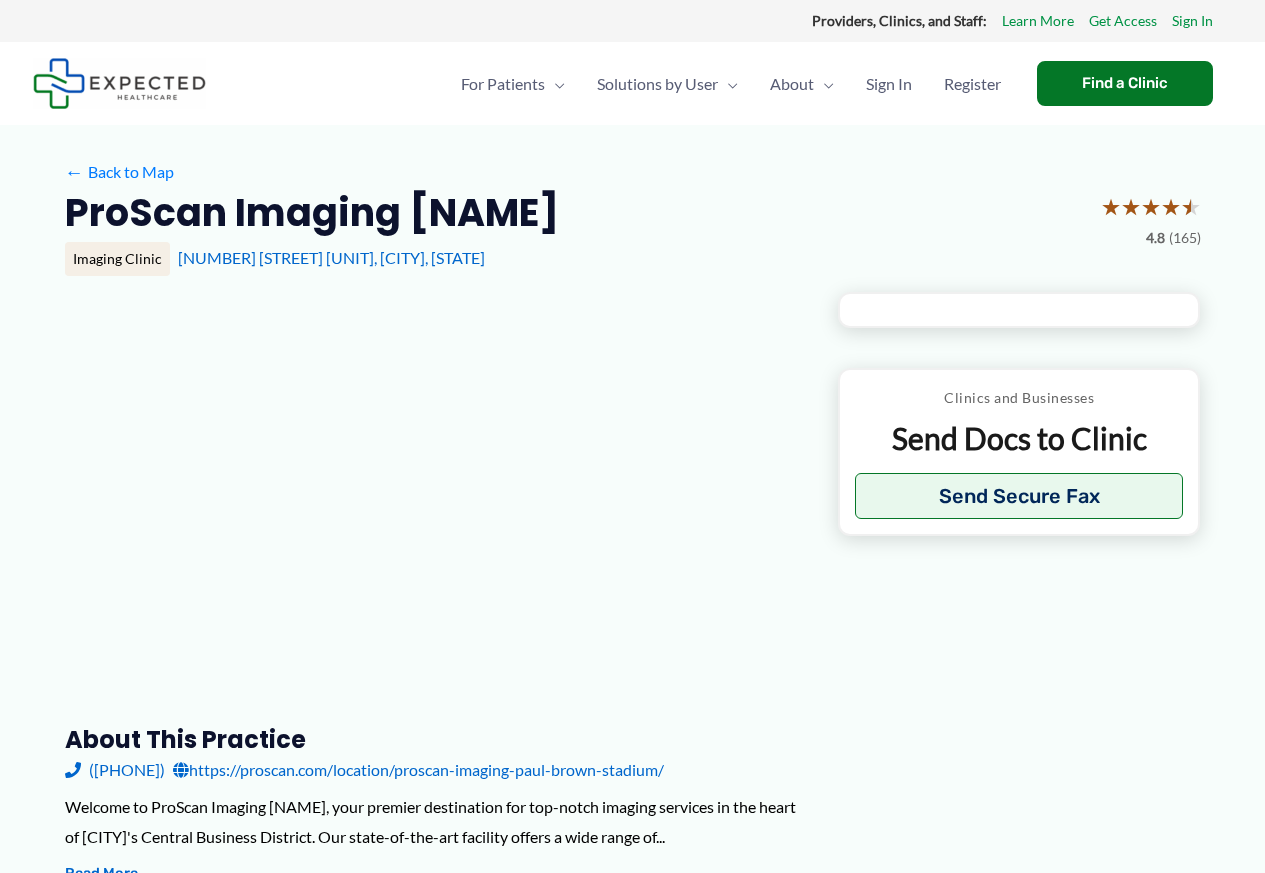 scroll, scrollTop: 0, scrollLeft: 0, axis: both 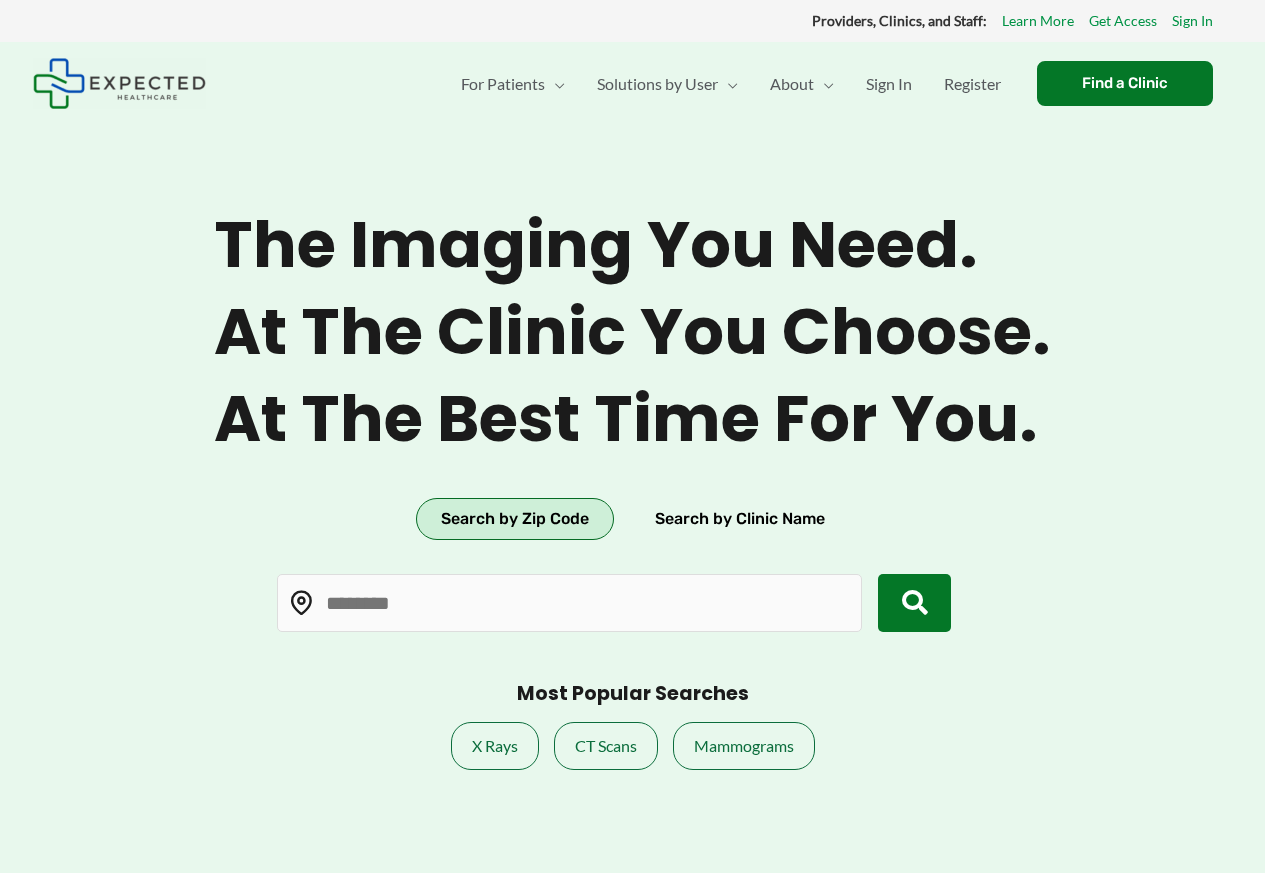 type on "*****" 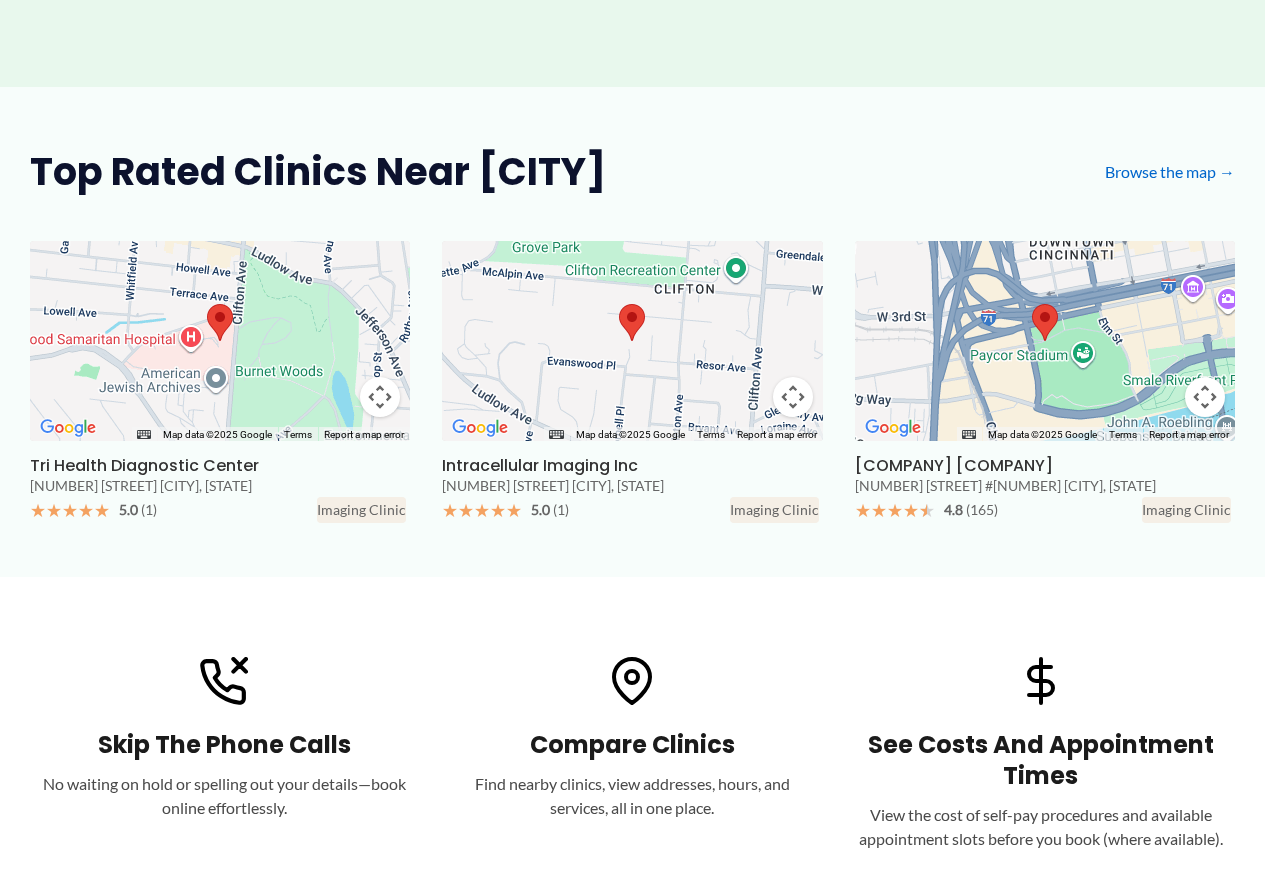 scroll, scrollTop: 840, scrollLeft: 0, axis: vertical 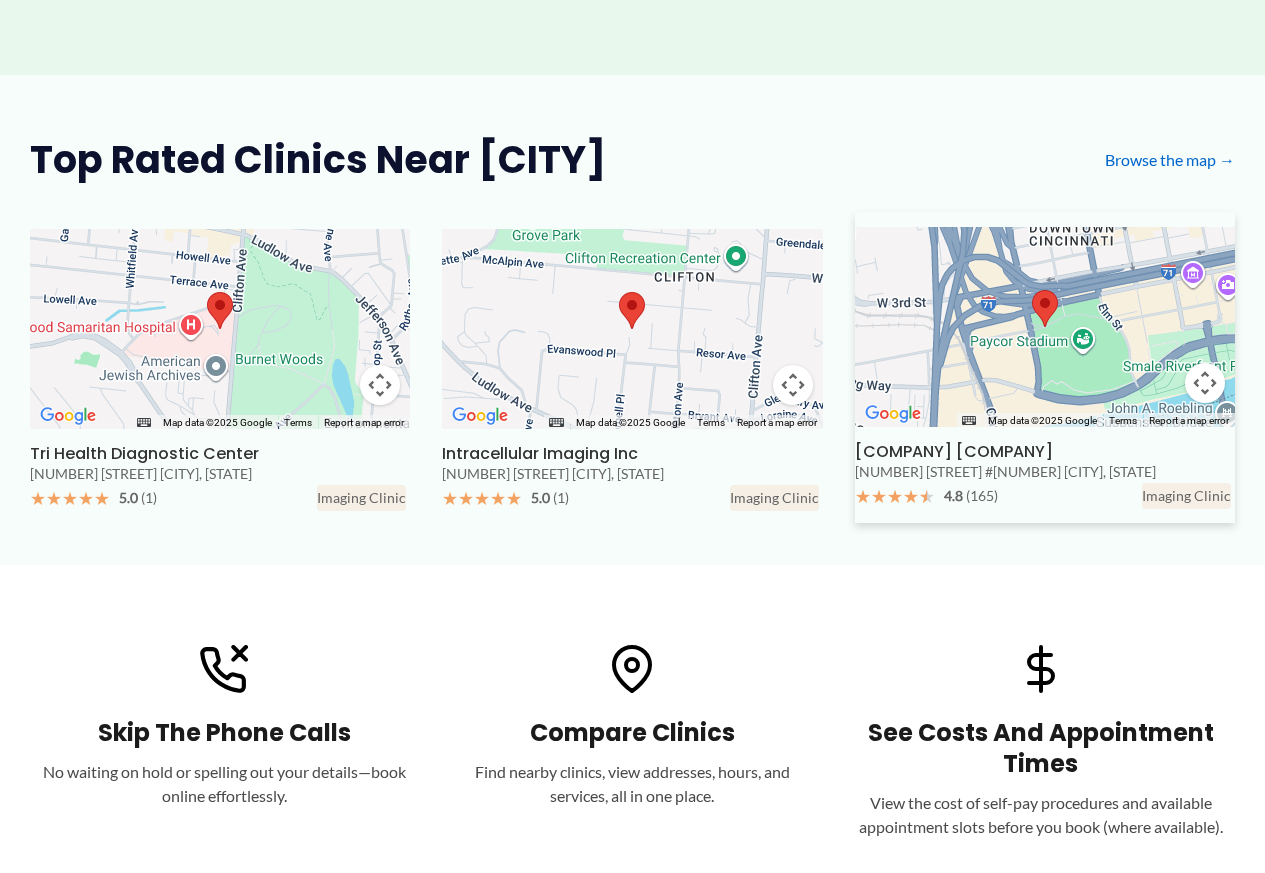 click on "358 W Pete Rose Way #2 Cincinnati, OH" at bounding box center [1045, 472] 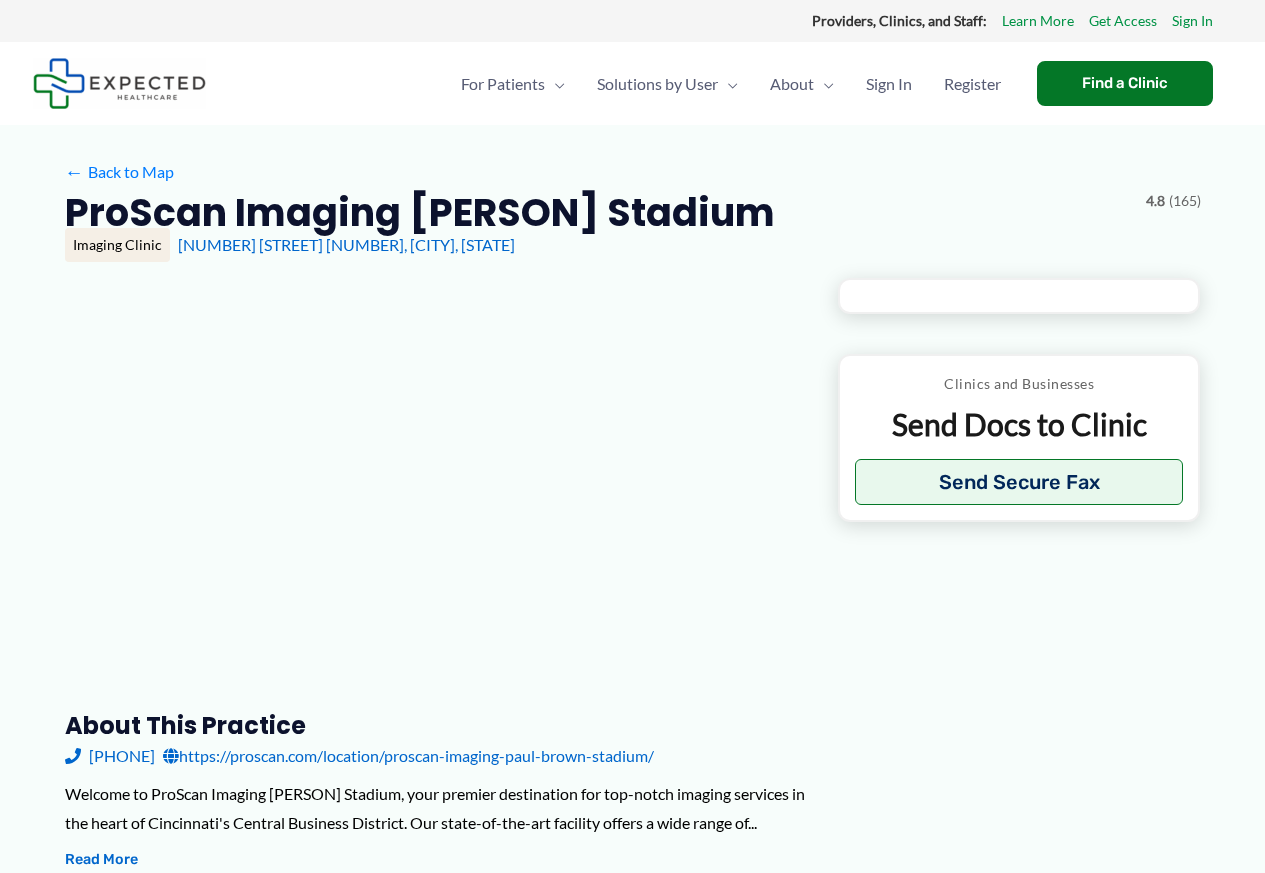 type on "**********" 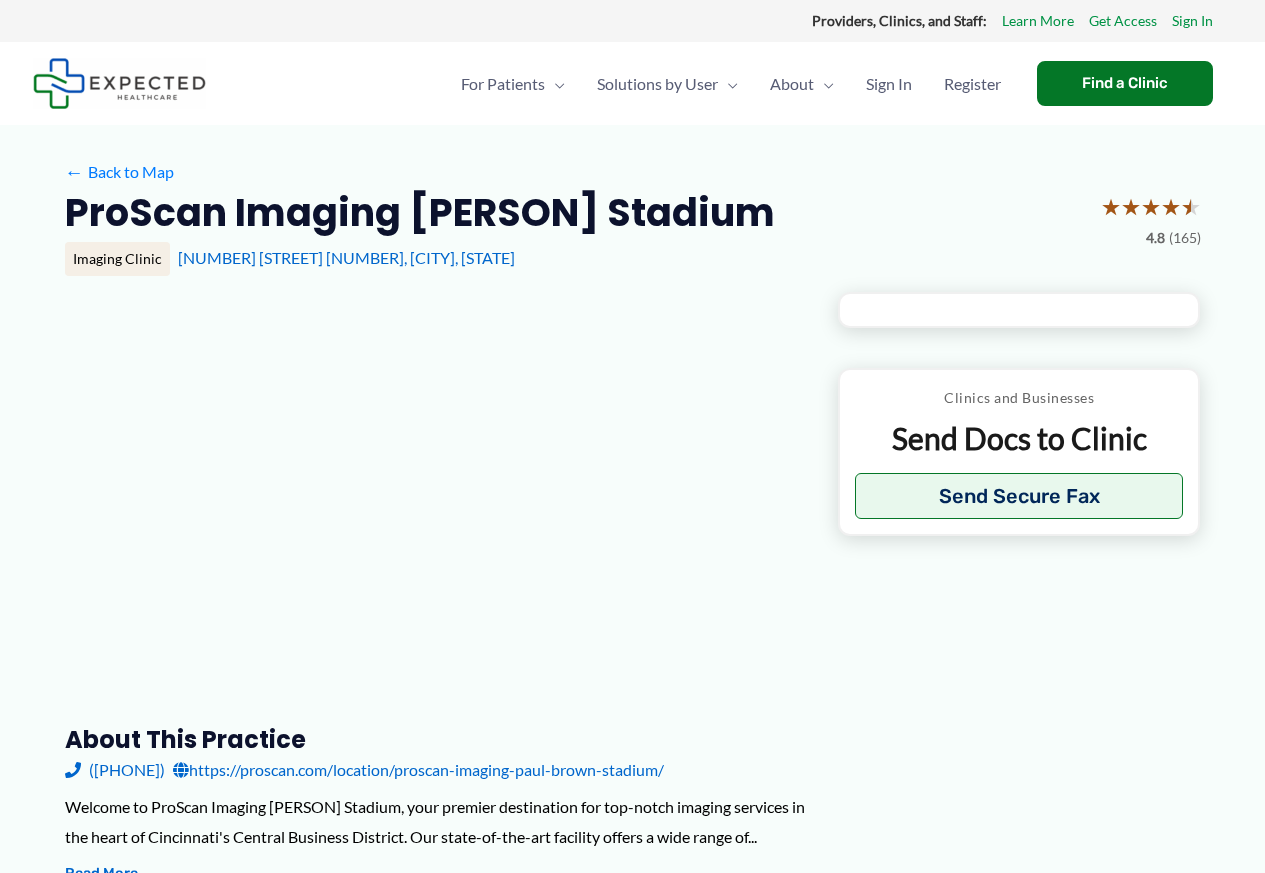 scroll, scrollTop: 0, scrollLeft: 0, axis: both 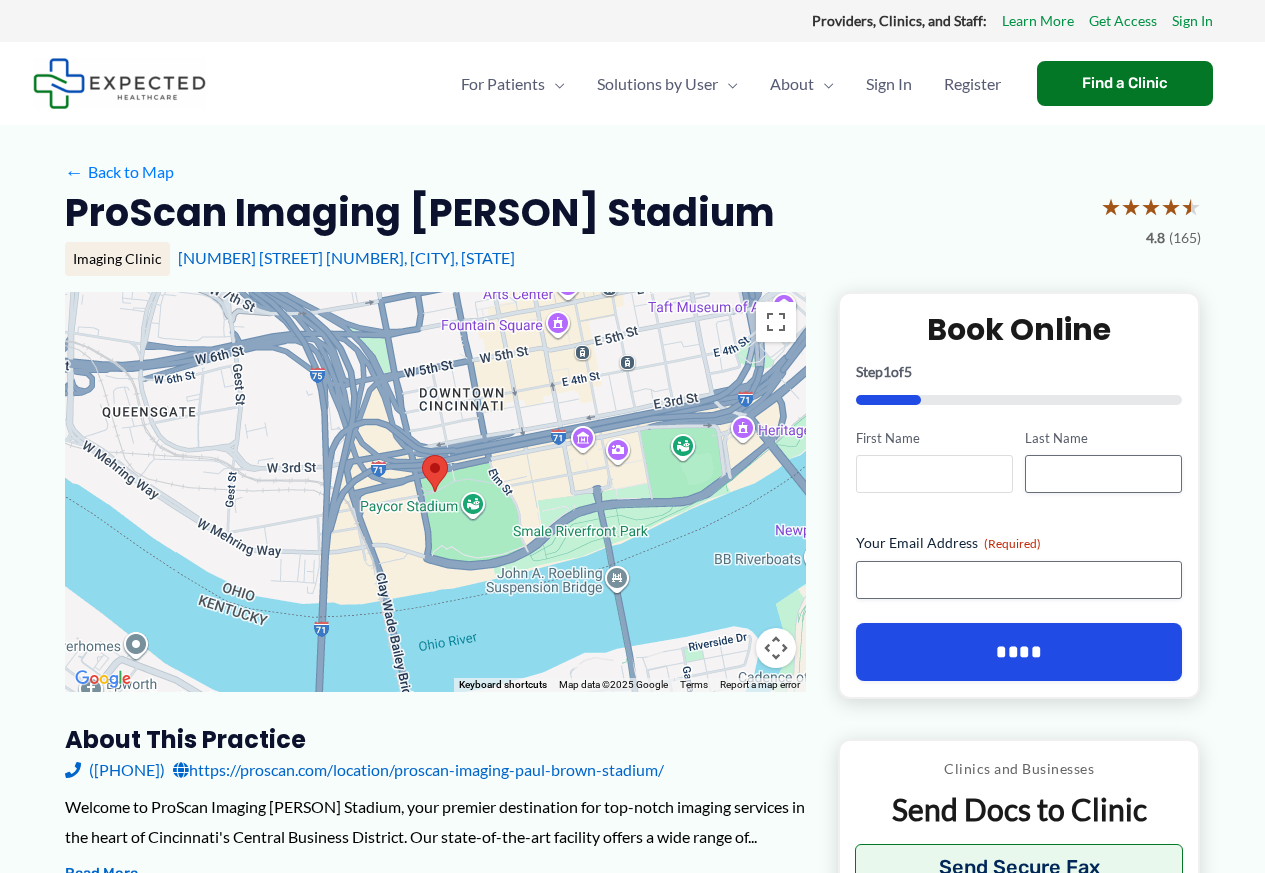 click on "First Name" at bounding box center [934, 474] 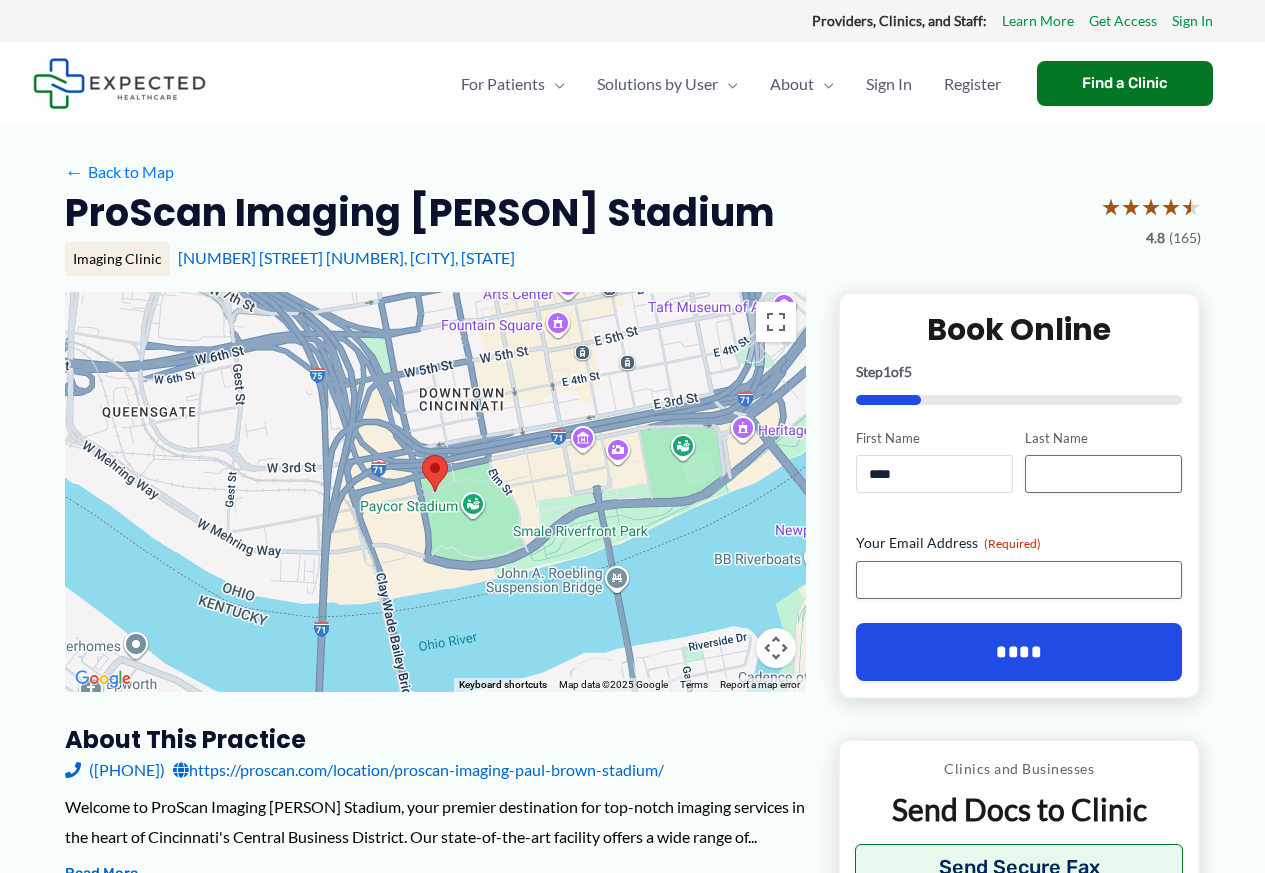 click on "****" at bounding box center (934, 474) 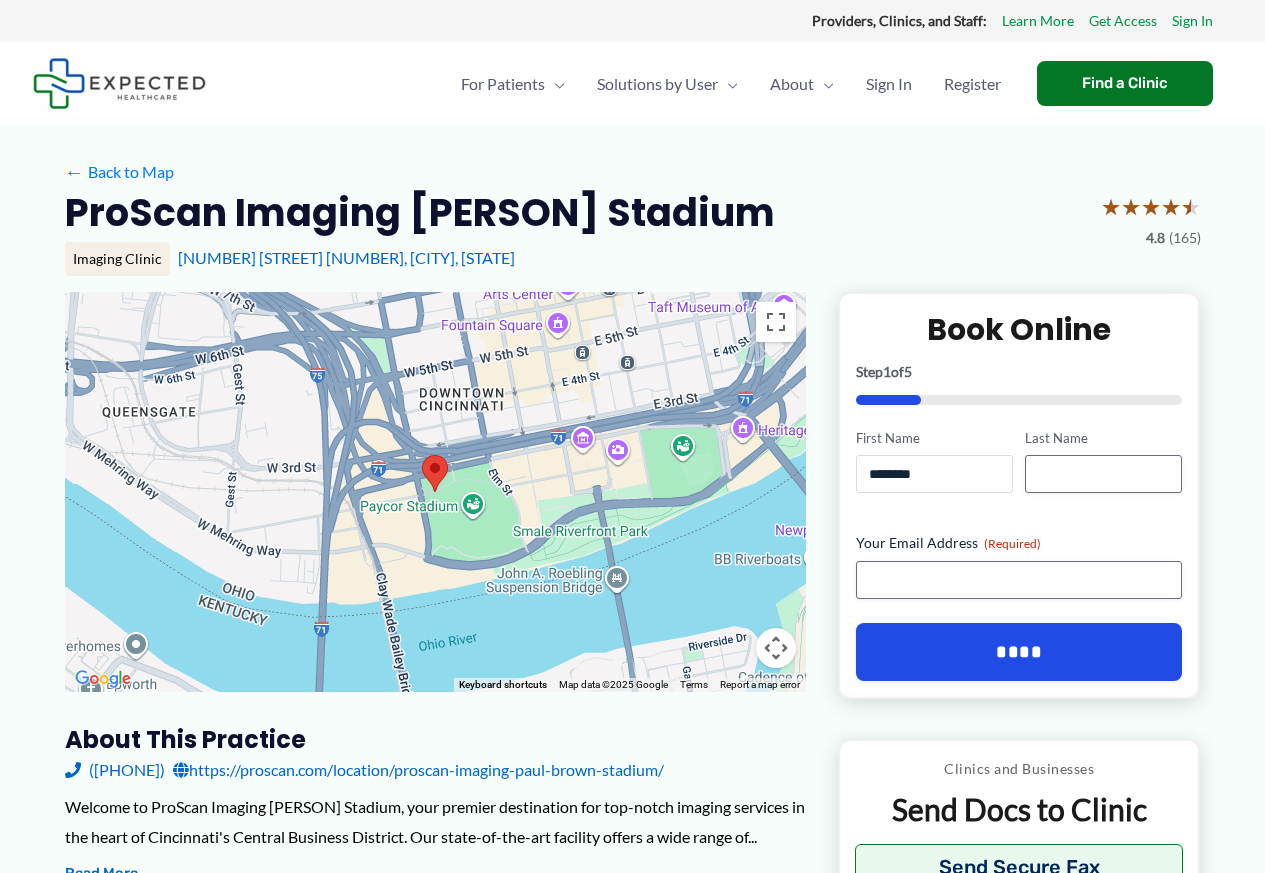 type on "********" 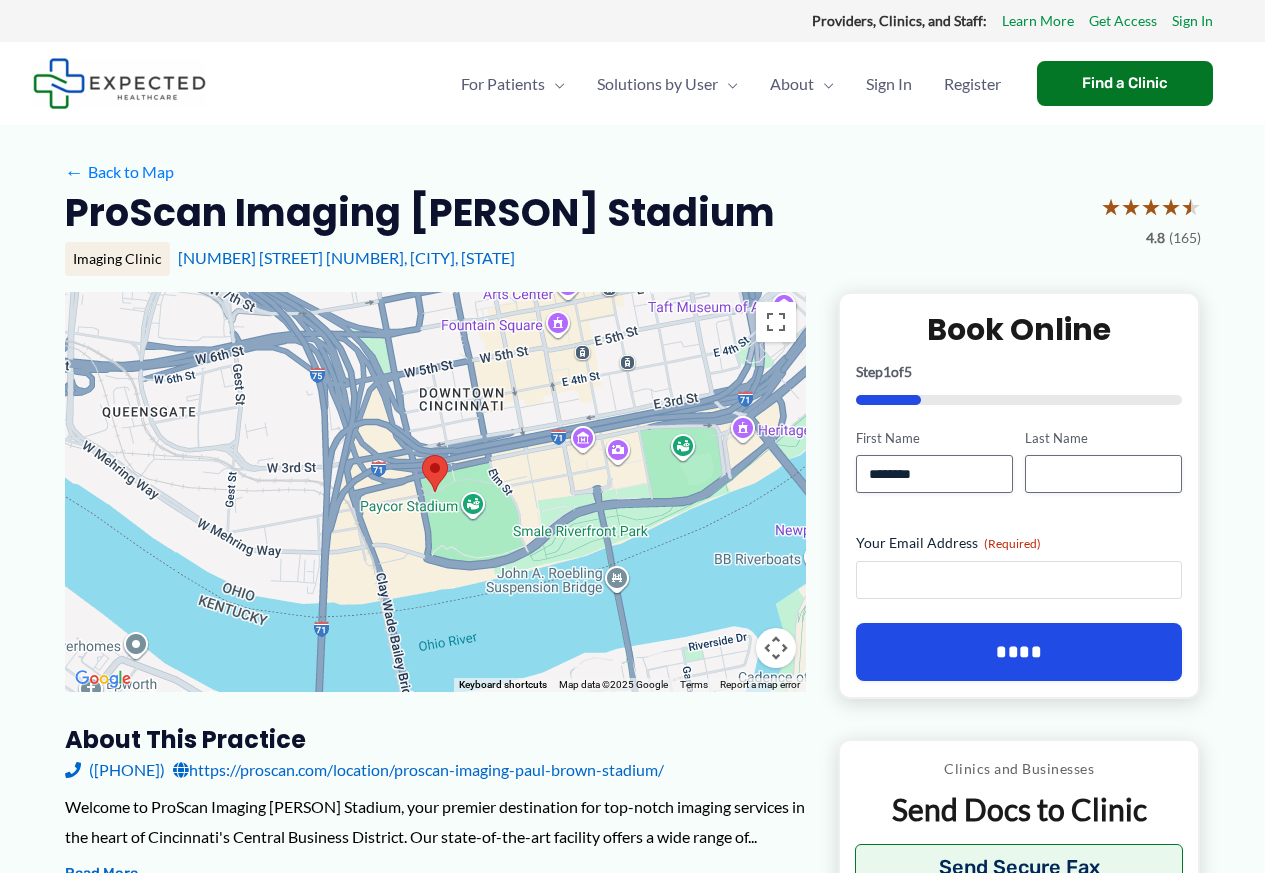 click on "Your Email Address (Required)" at bounding box center (1019, 580) 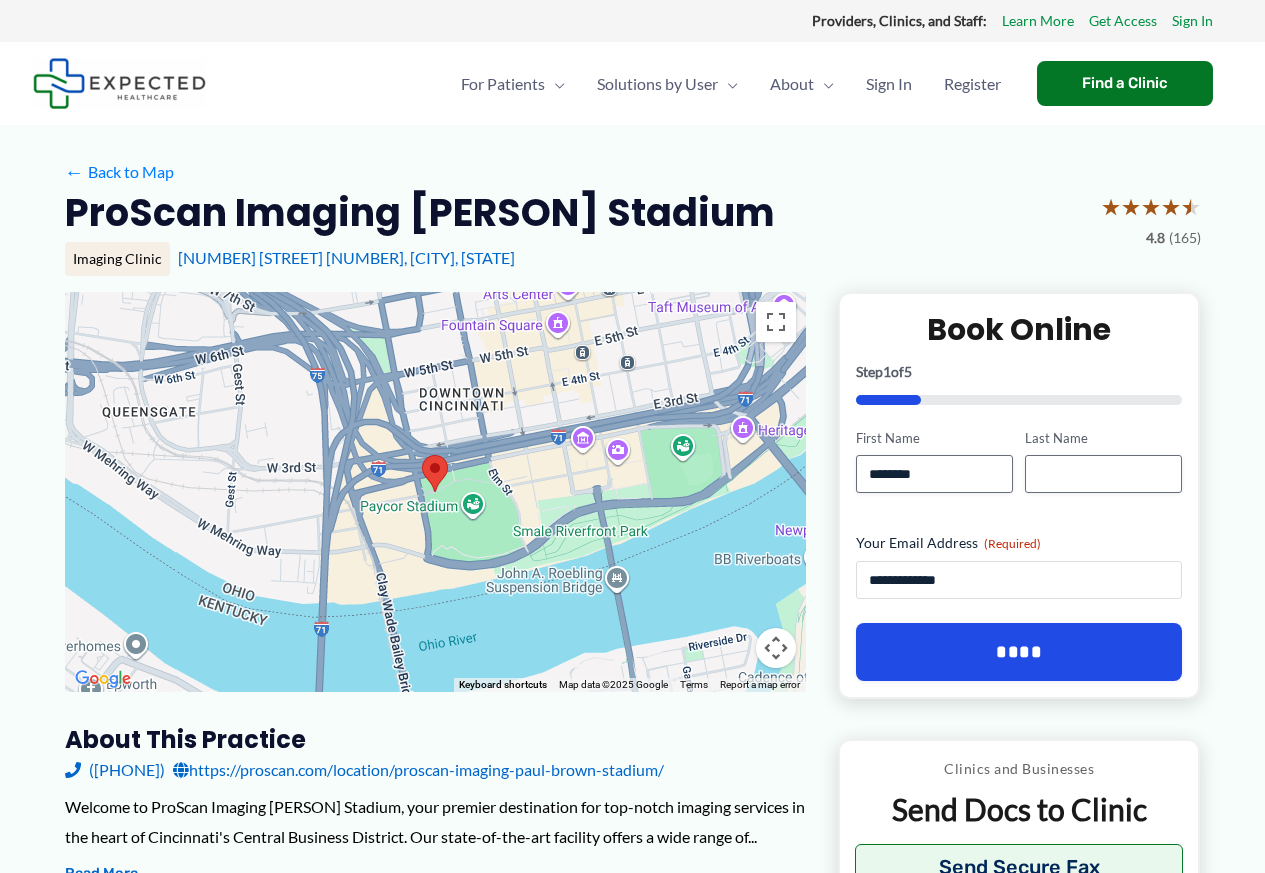 type on "**********" 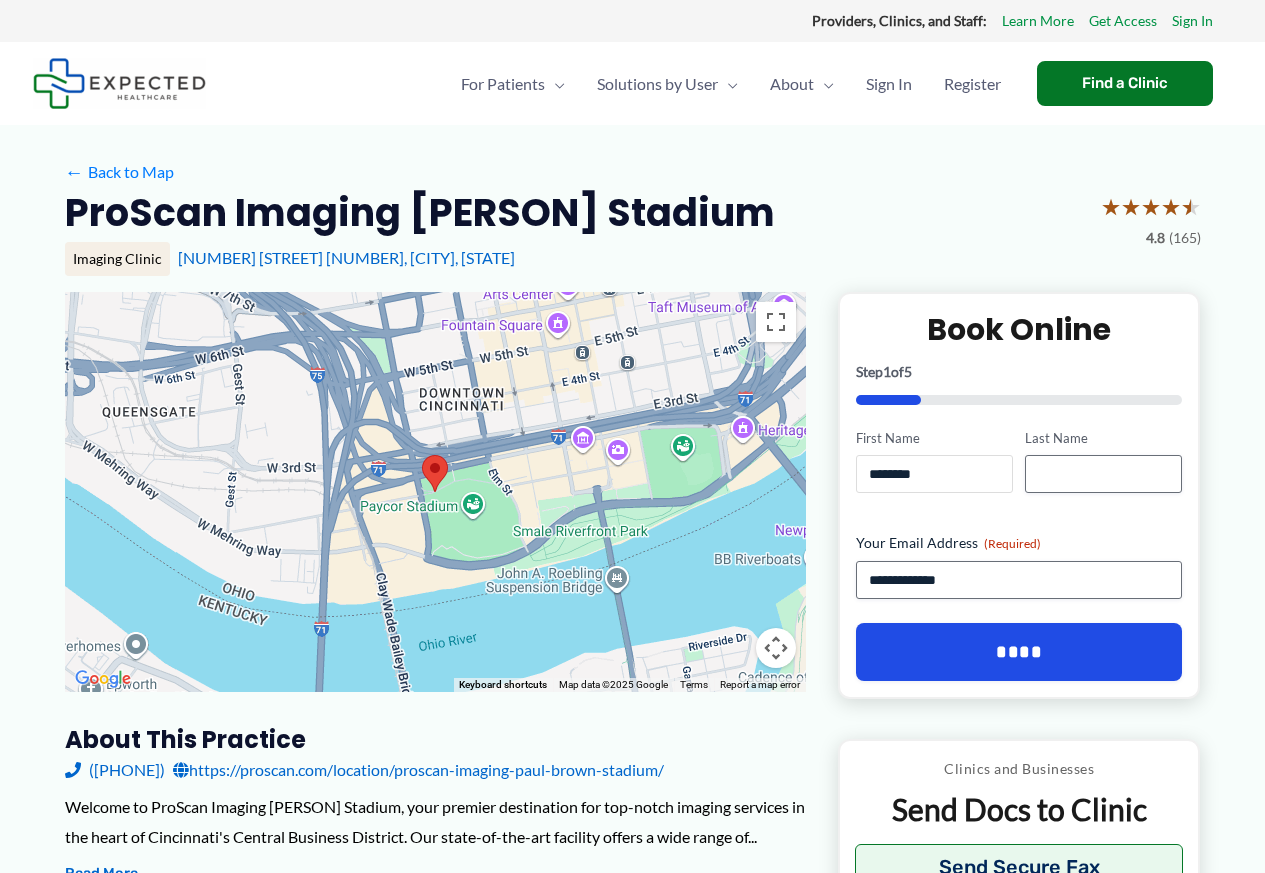 click on "********" at bounding box center [934, 474] 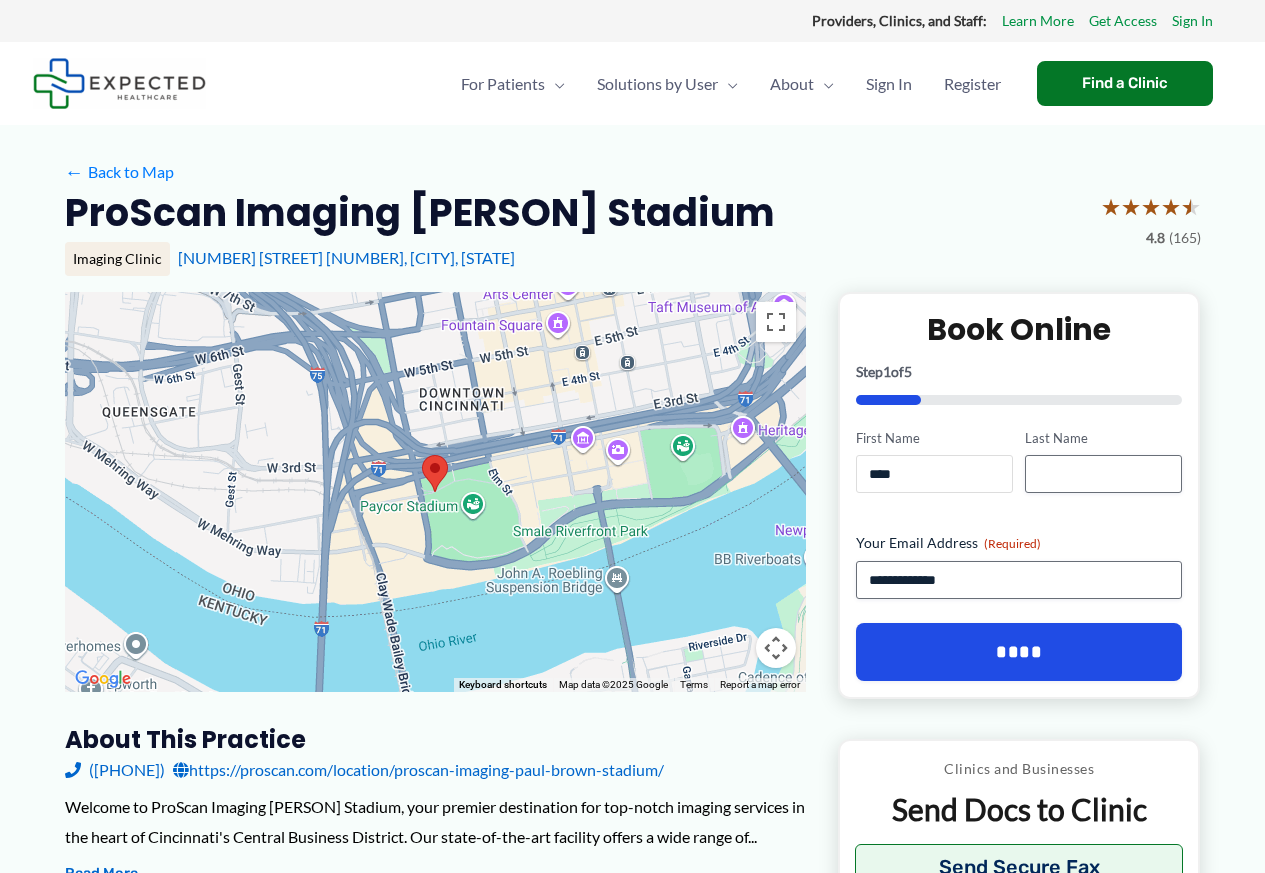 type on "****" 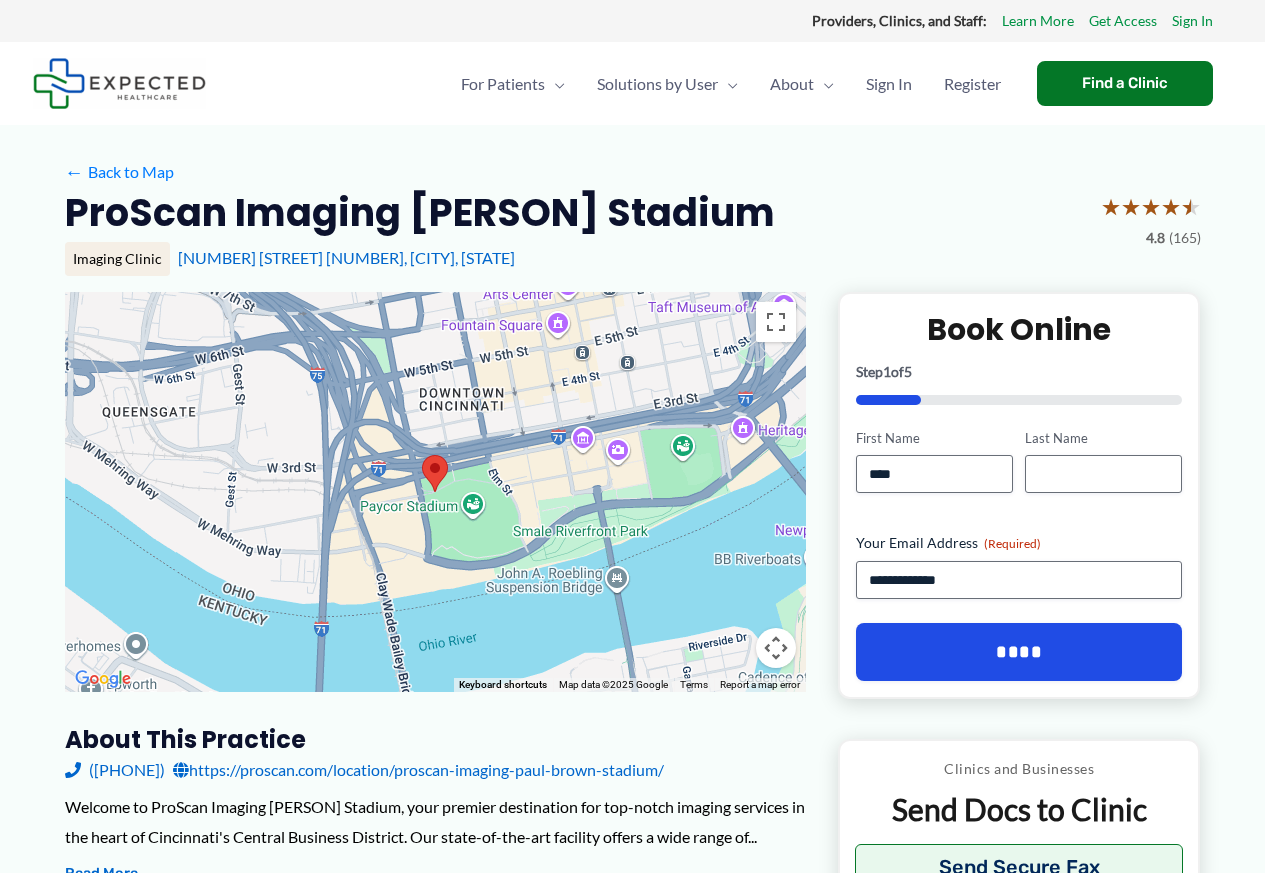 click on "Last Name" at bounding box center [1103, 461] 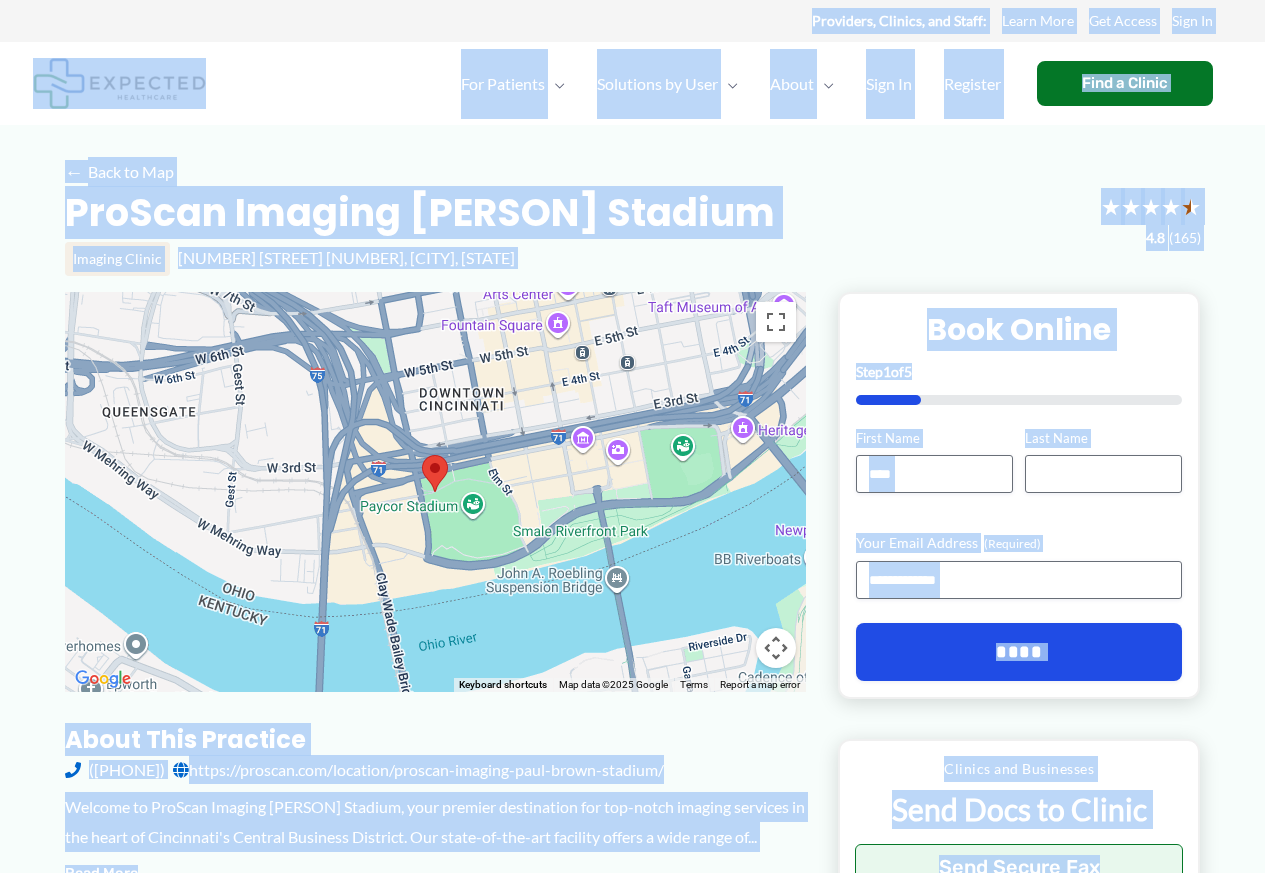 click on "First Name
[LAST]" at bounding box center [934, 461] 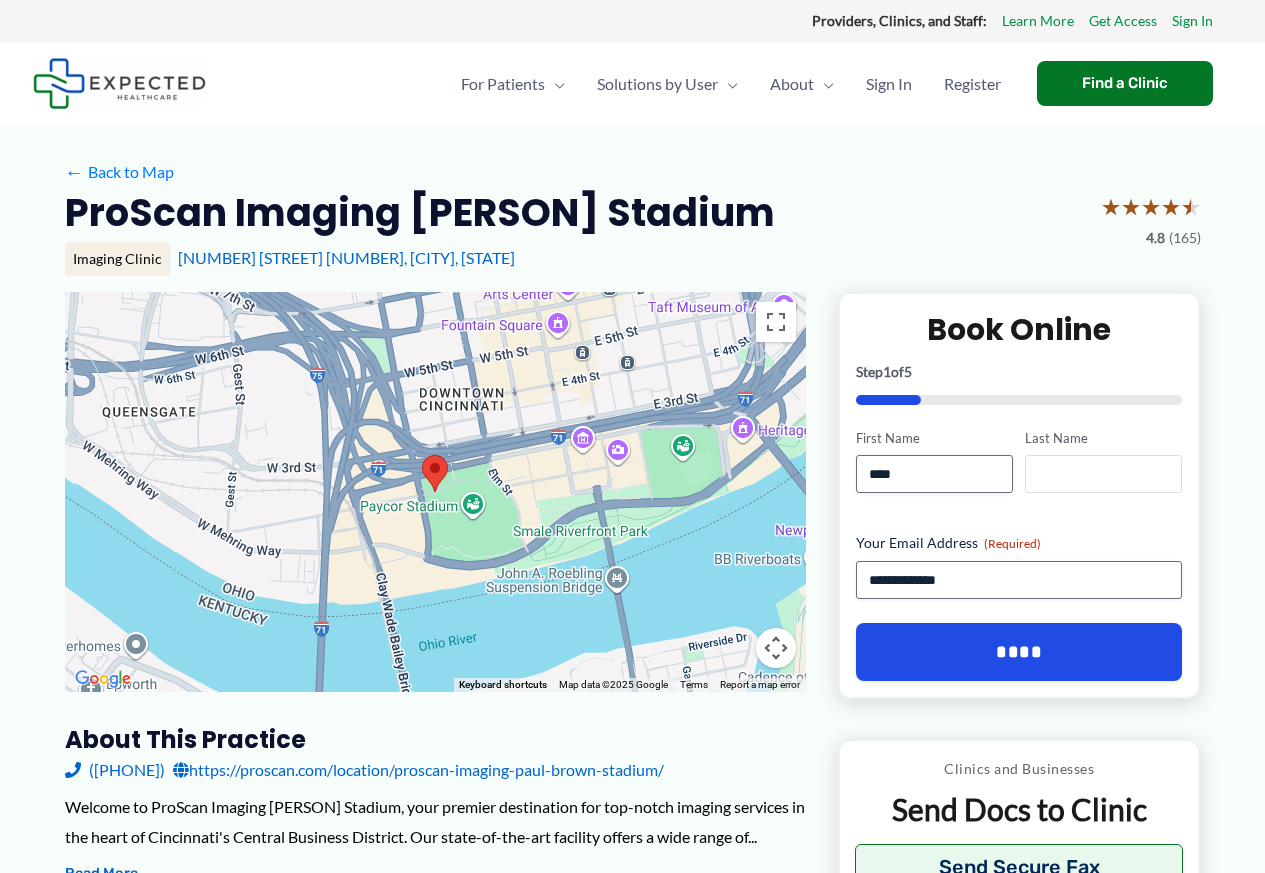 click on "Last Name" at bounding box center (1103, 474) 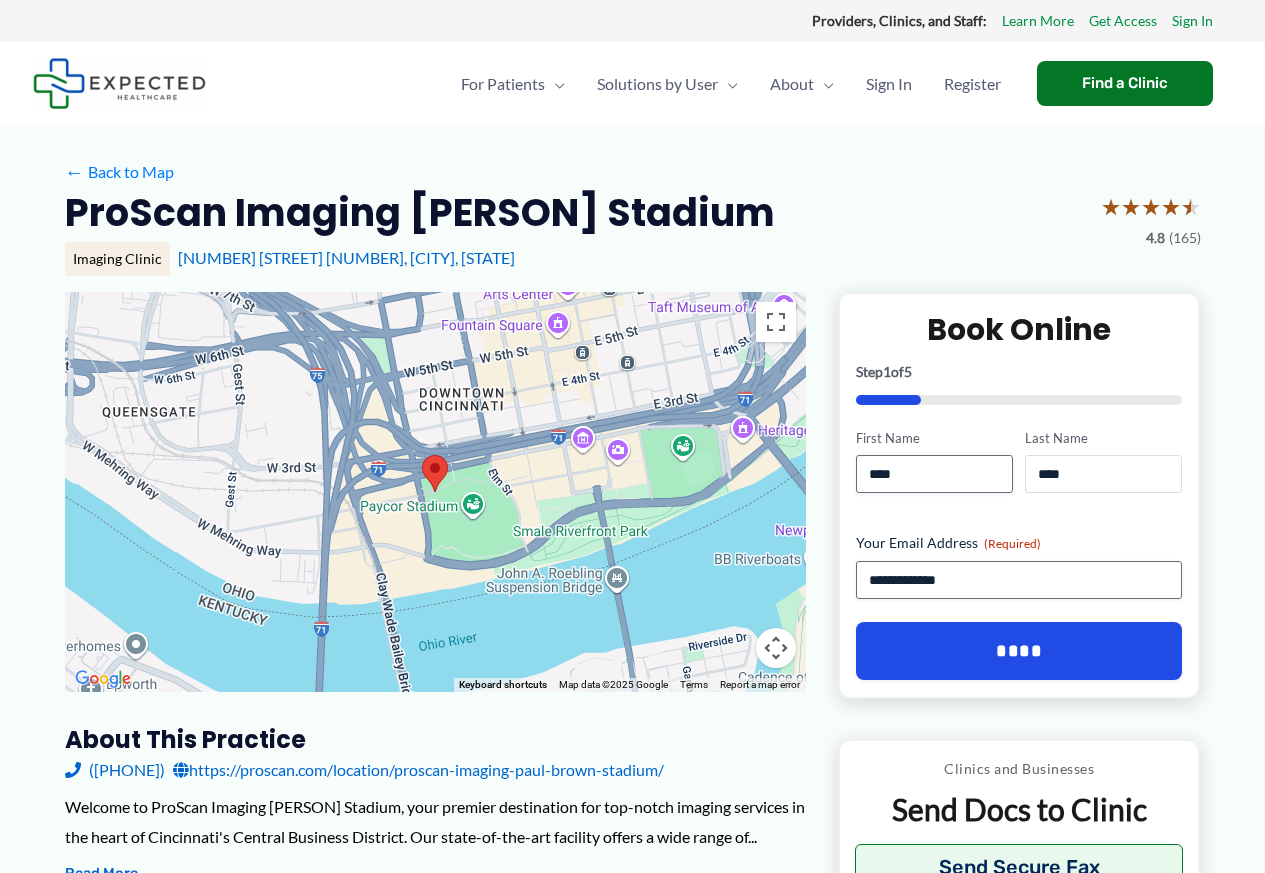 type on "****" 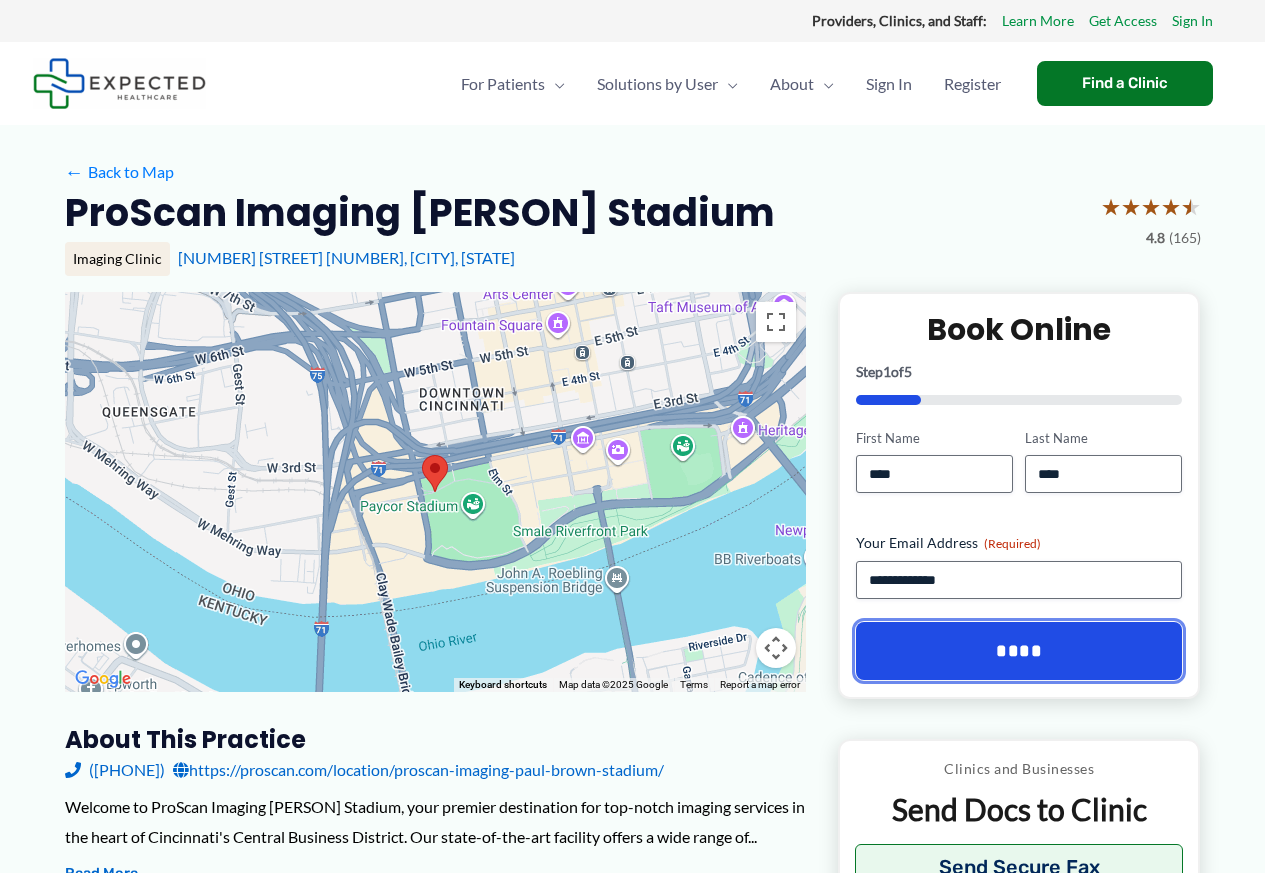 click on "****" at bounding box center (1019, 651) 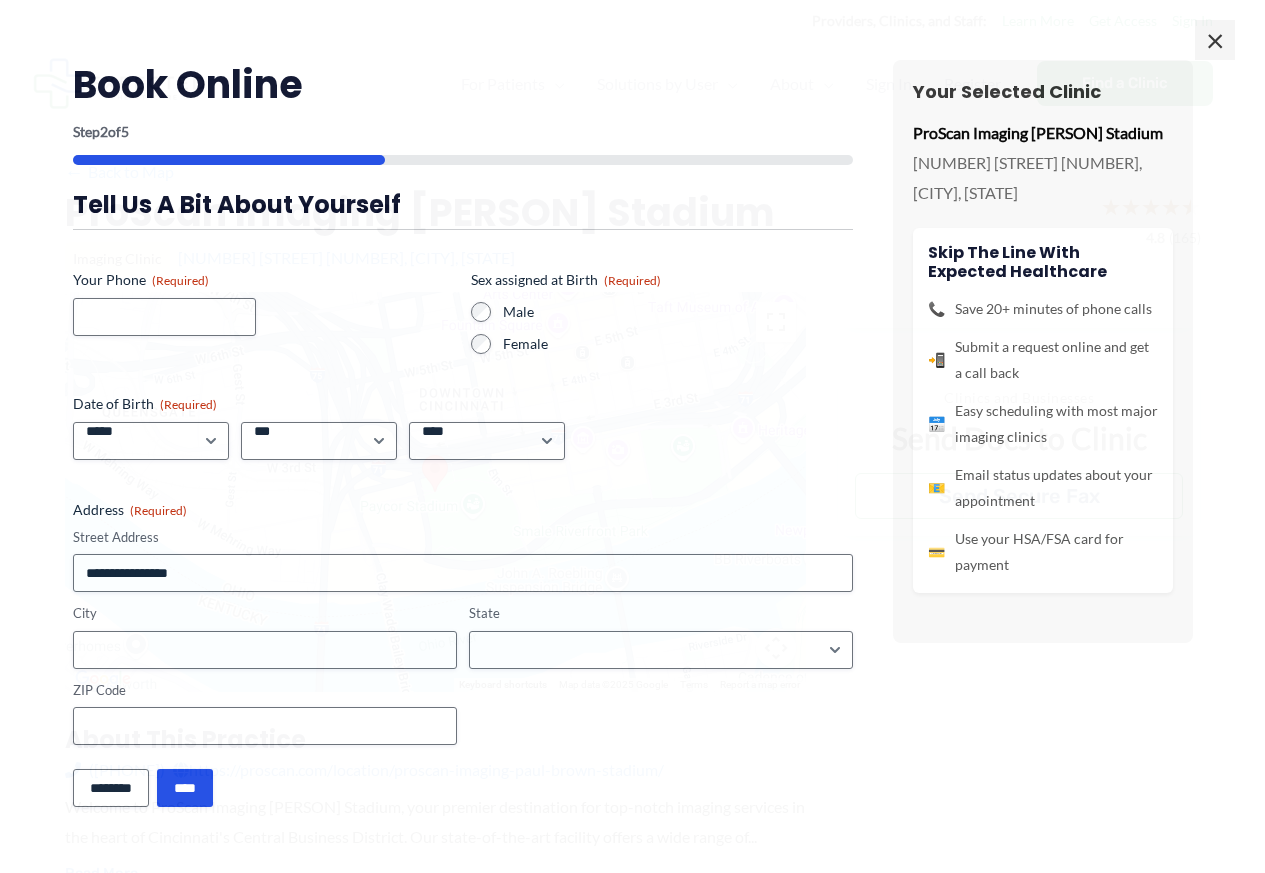 scroll, scrollTop: 0, scrollLeft: 0, axis: both 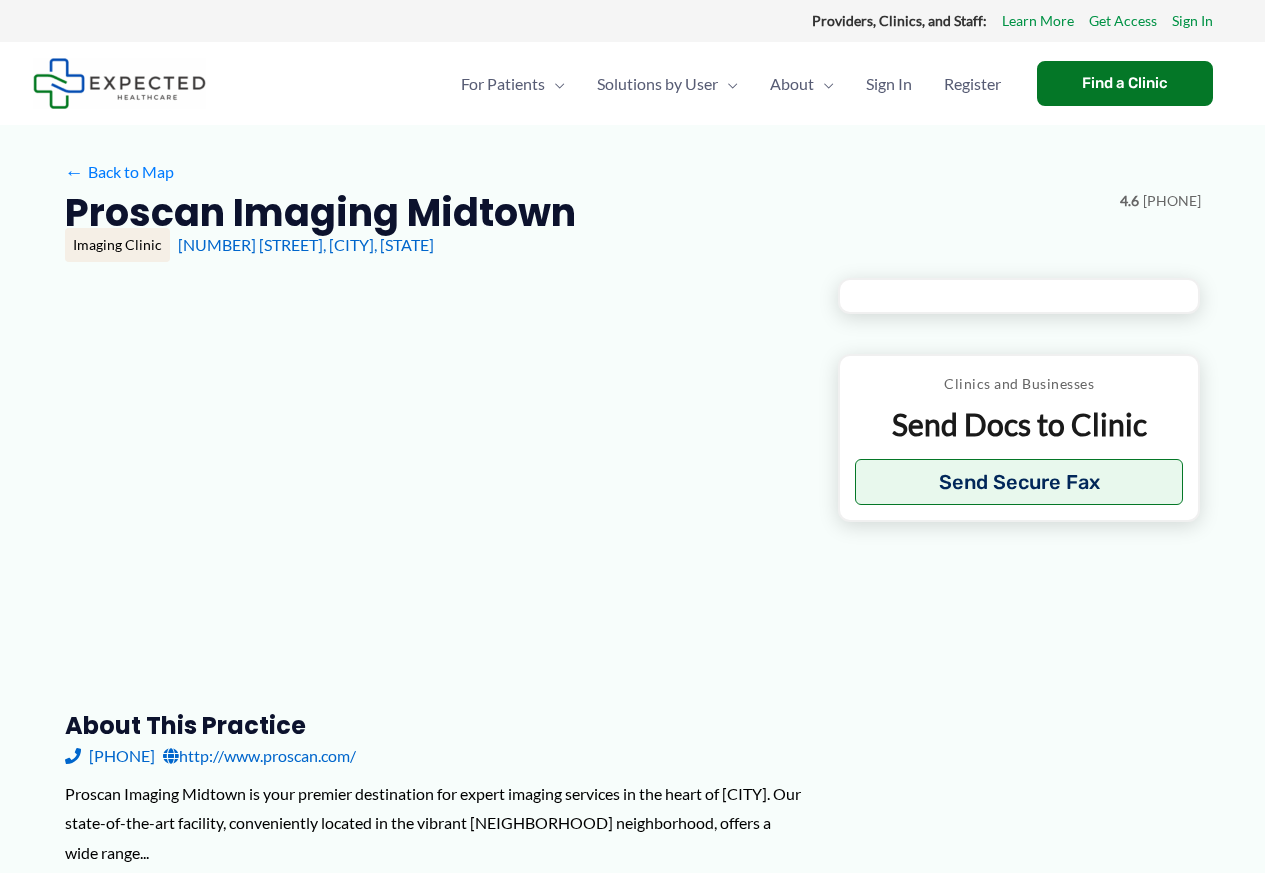 type on "**********" 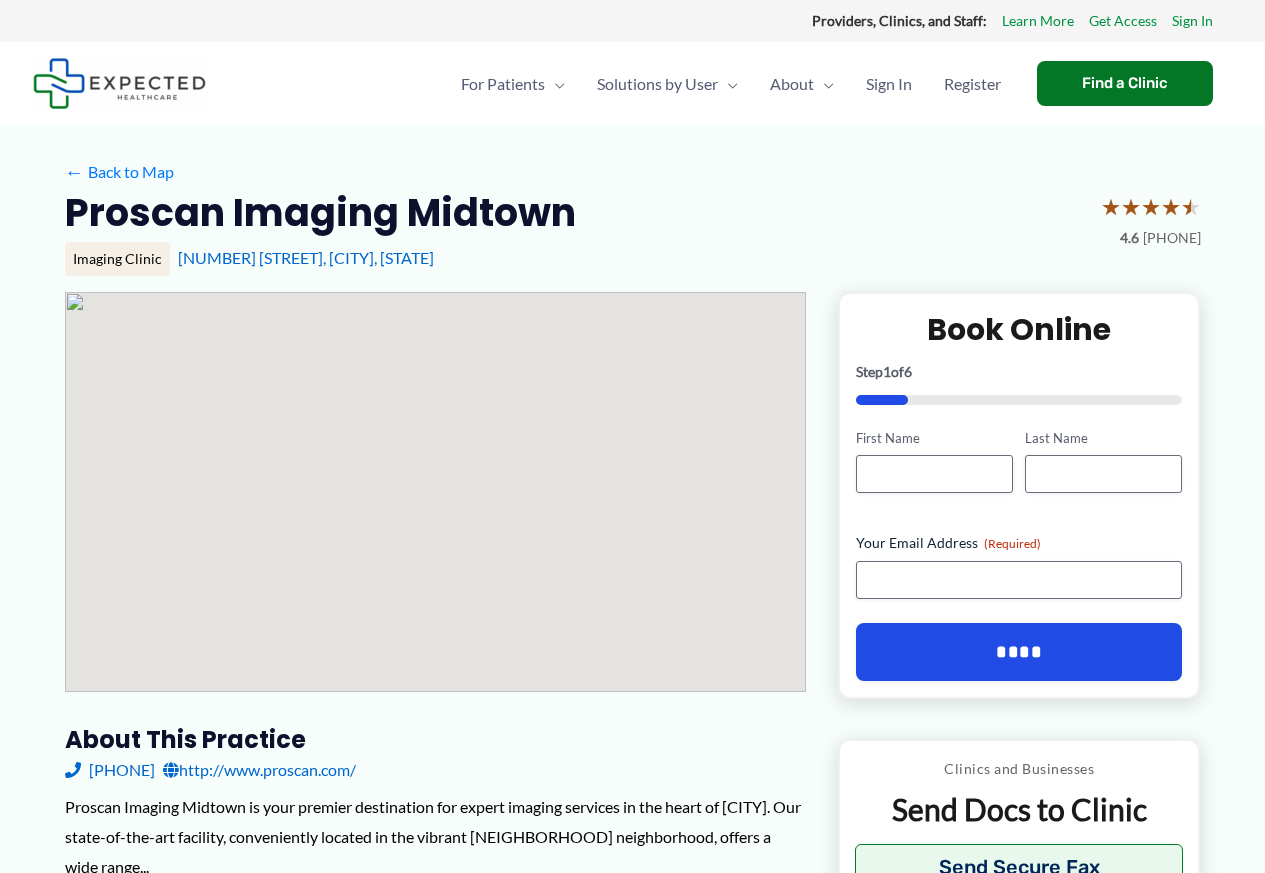 scroll, scrollTop: 0, scrollLeft: 0, axis: both 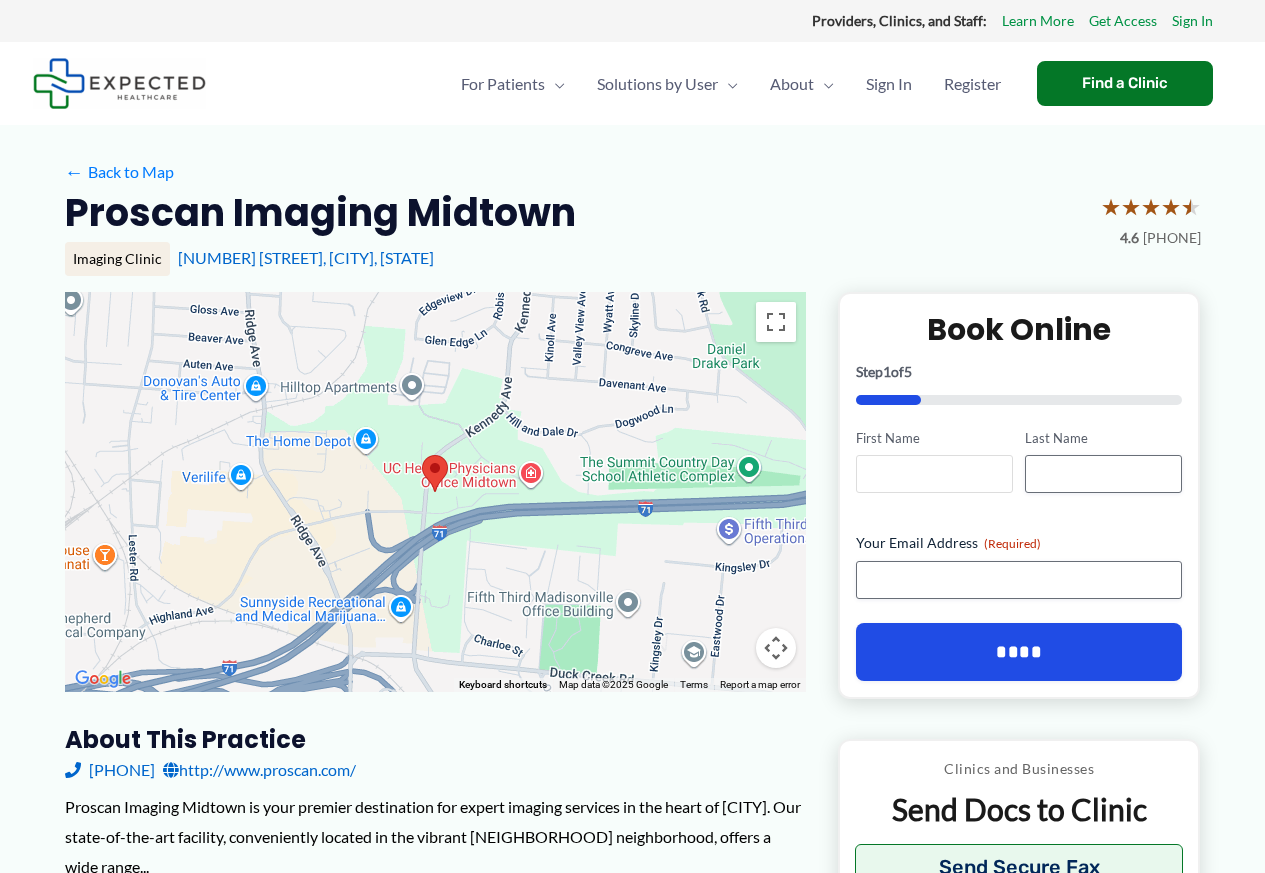click on "First Name" at bounding box center (934, 474) 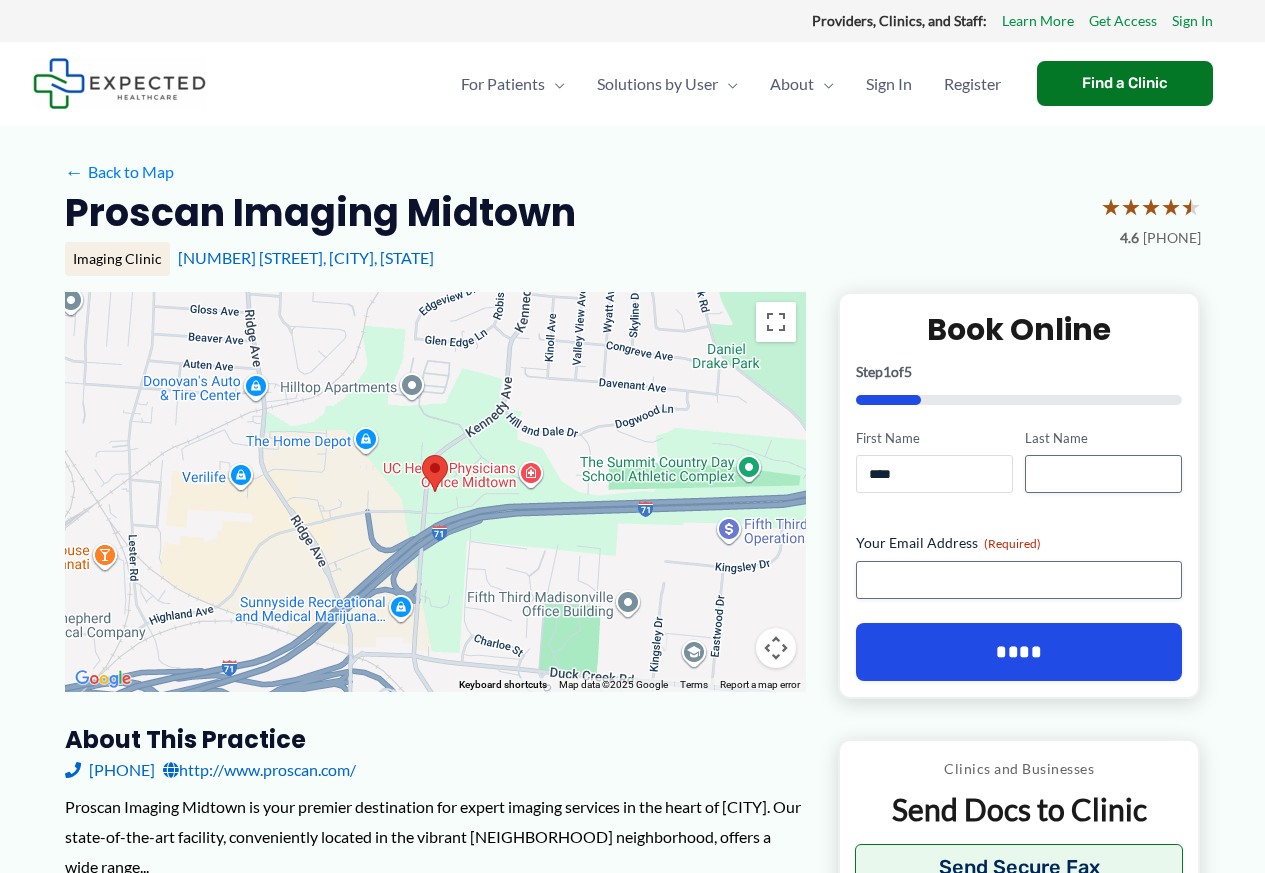 click on "****" at bounding box center [934, 474] 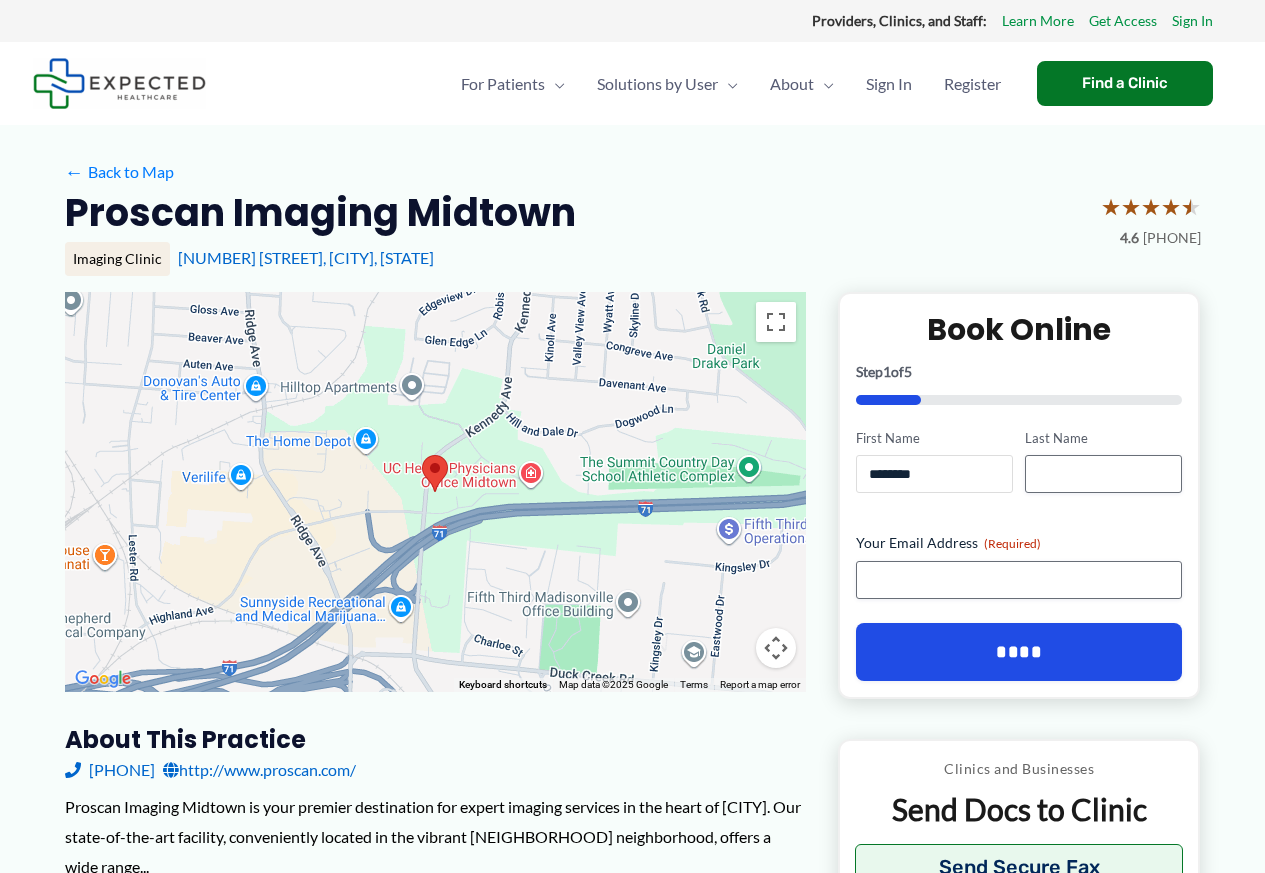 type on "********" 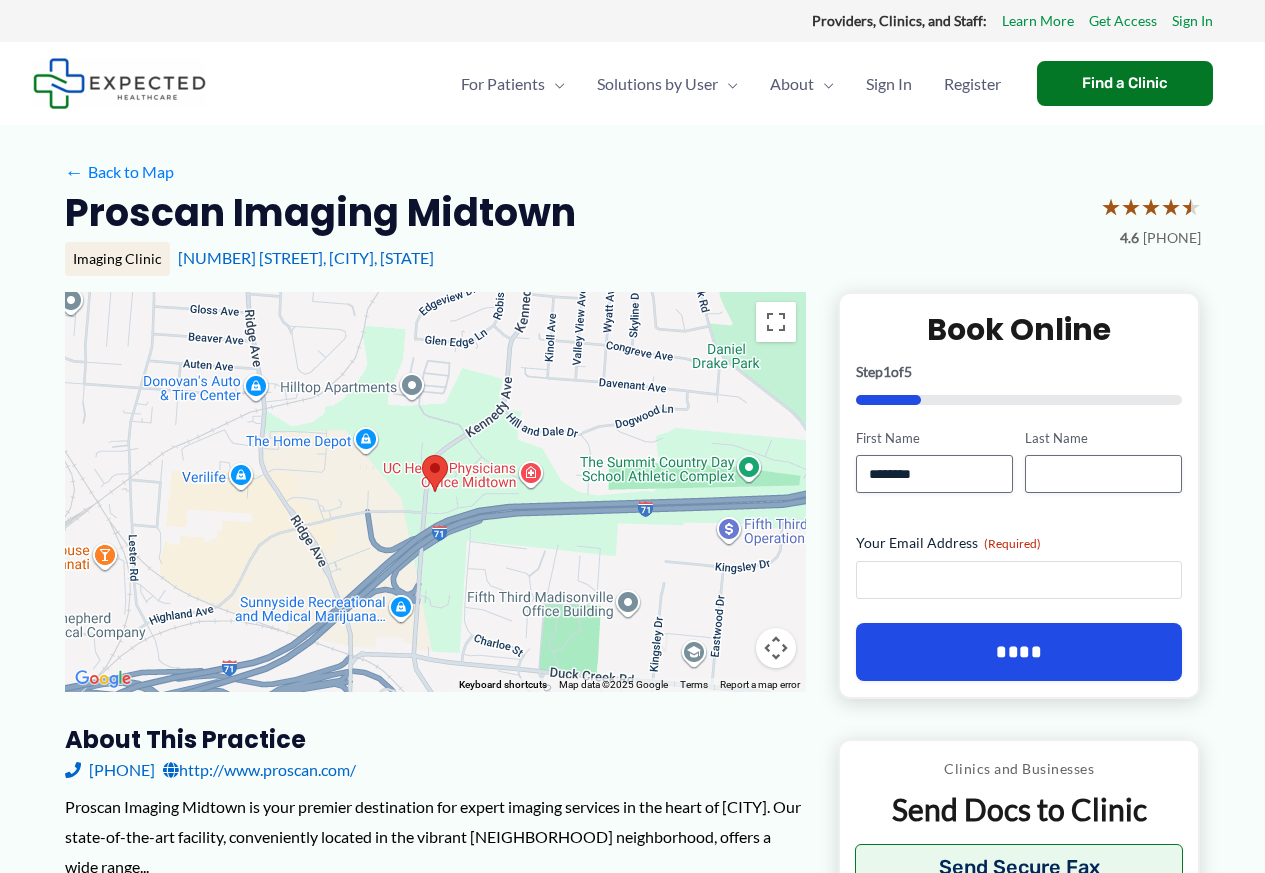 click on "Your Email Address (Required)" at bounding box center [1019, 580] 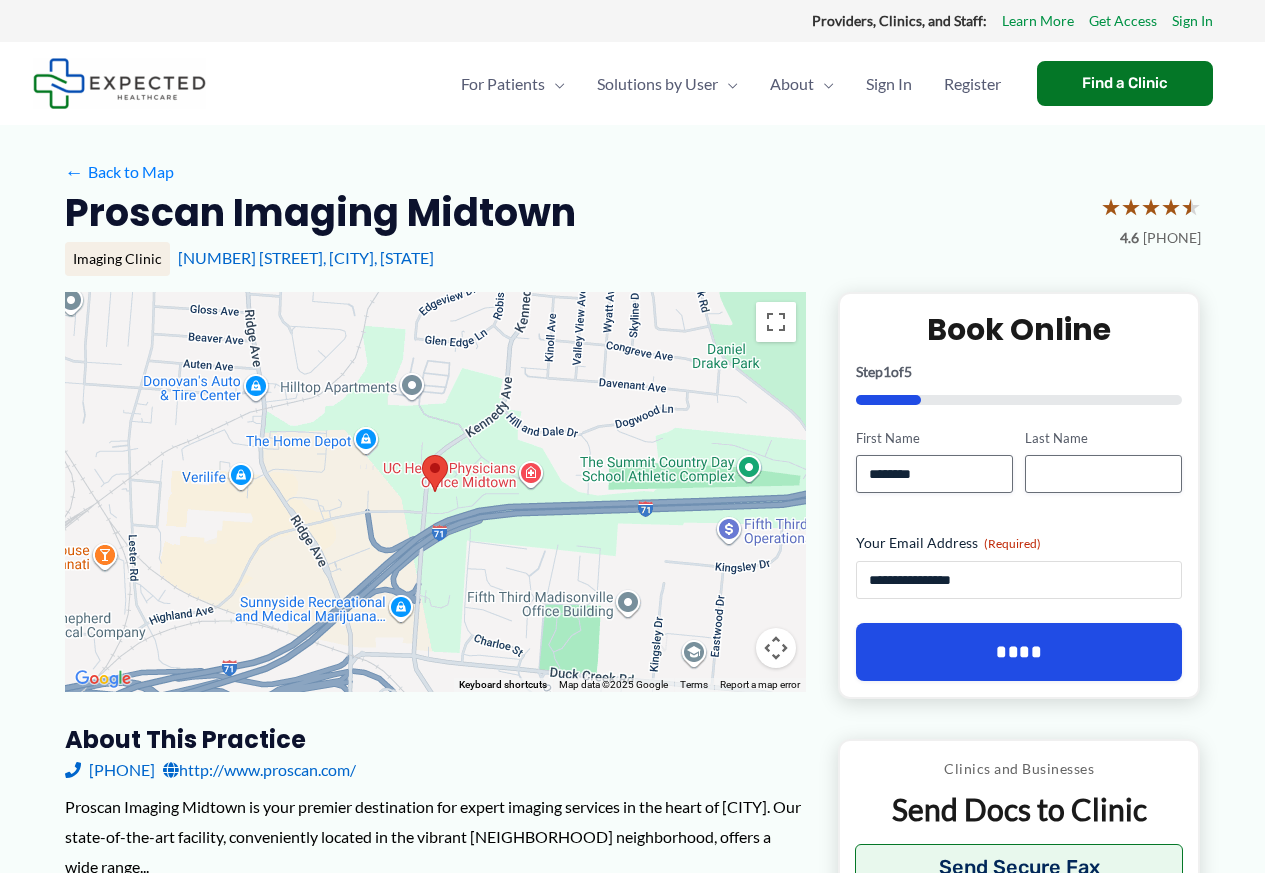 type on "**********" 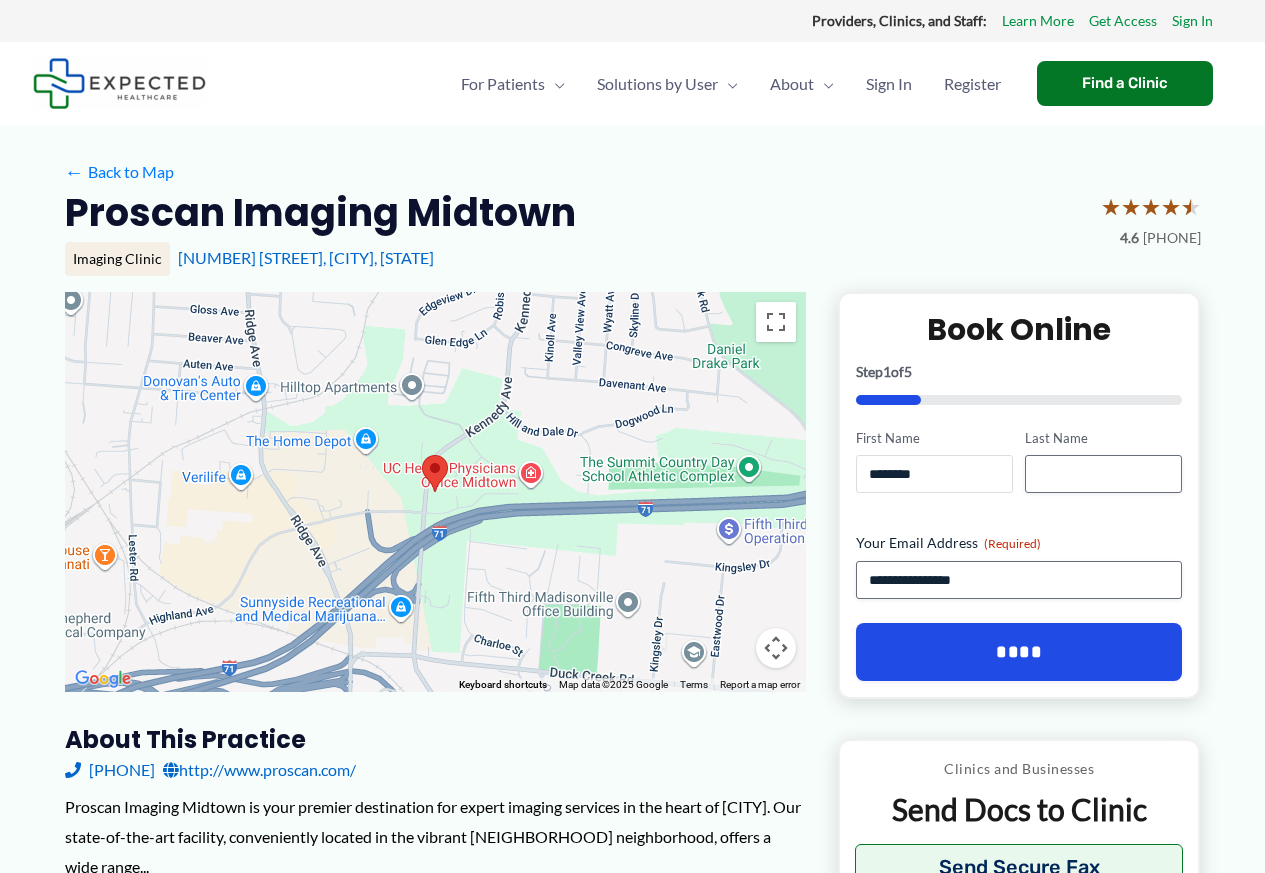 click on "********" at bounding box center [934, 474] 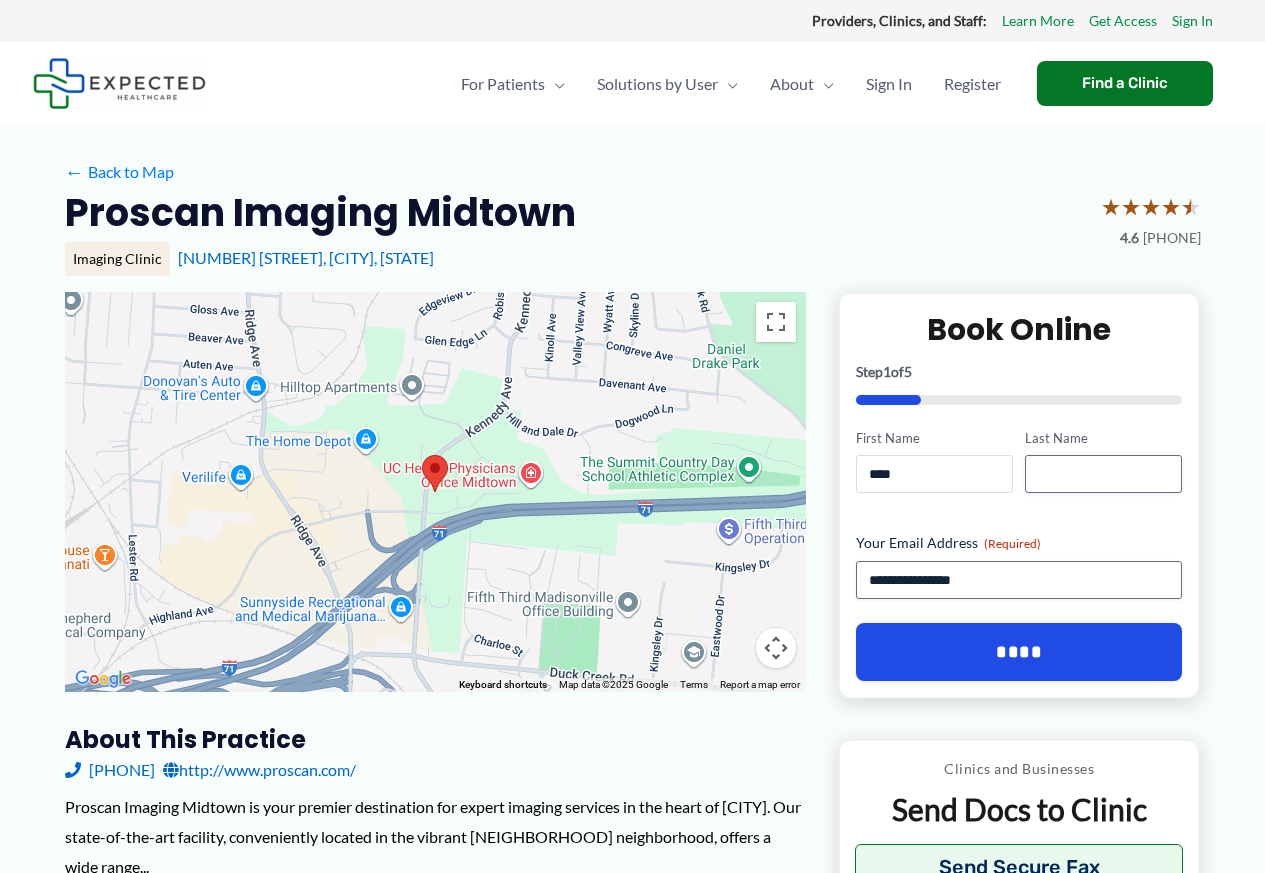 type on "****" 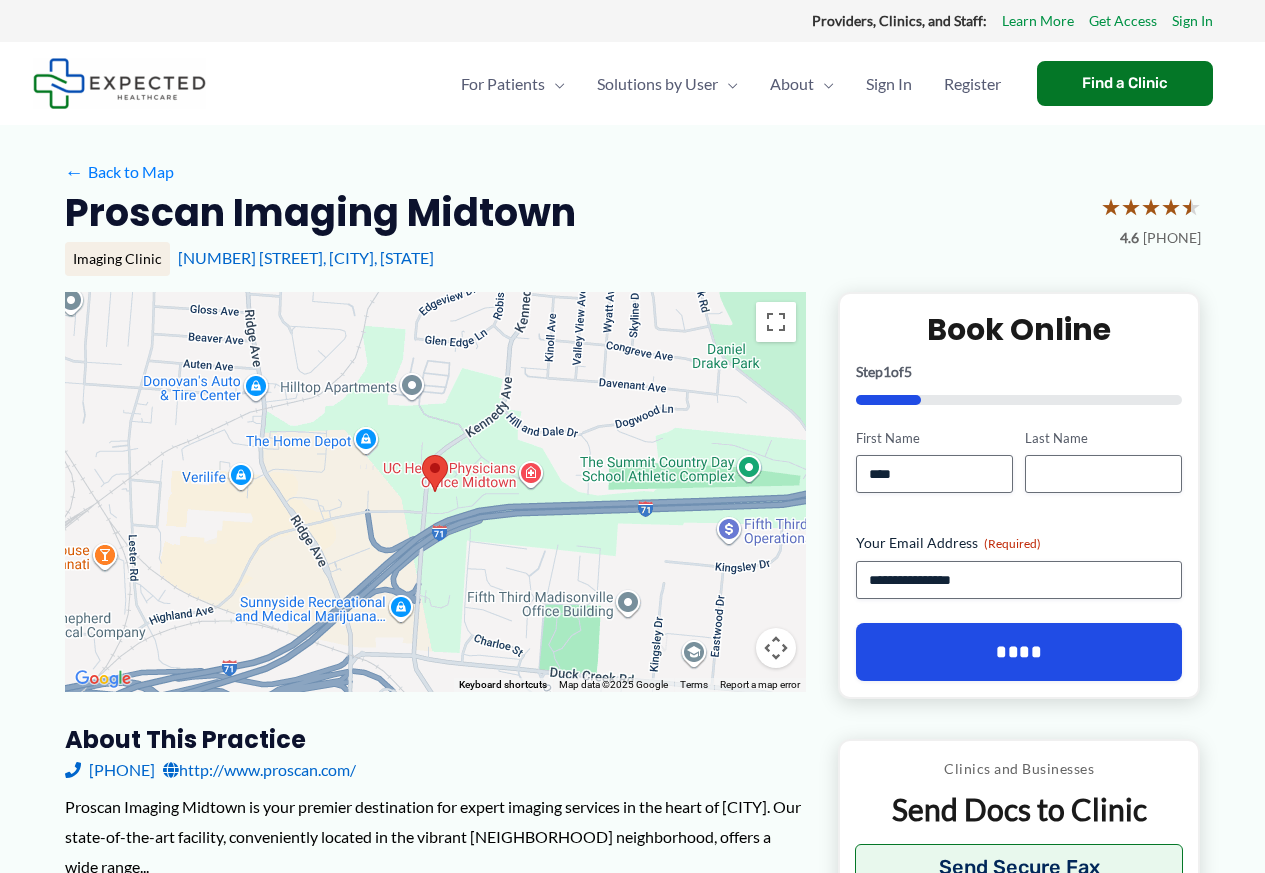 click on "First Name
[LAST]" at bounding box center [934, 461] 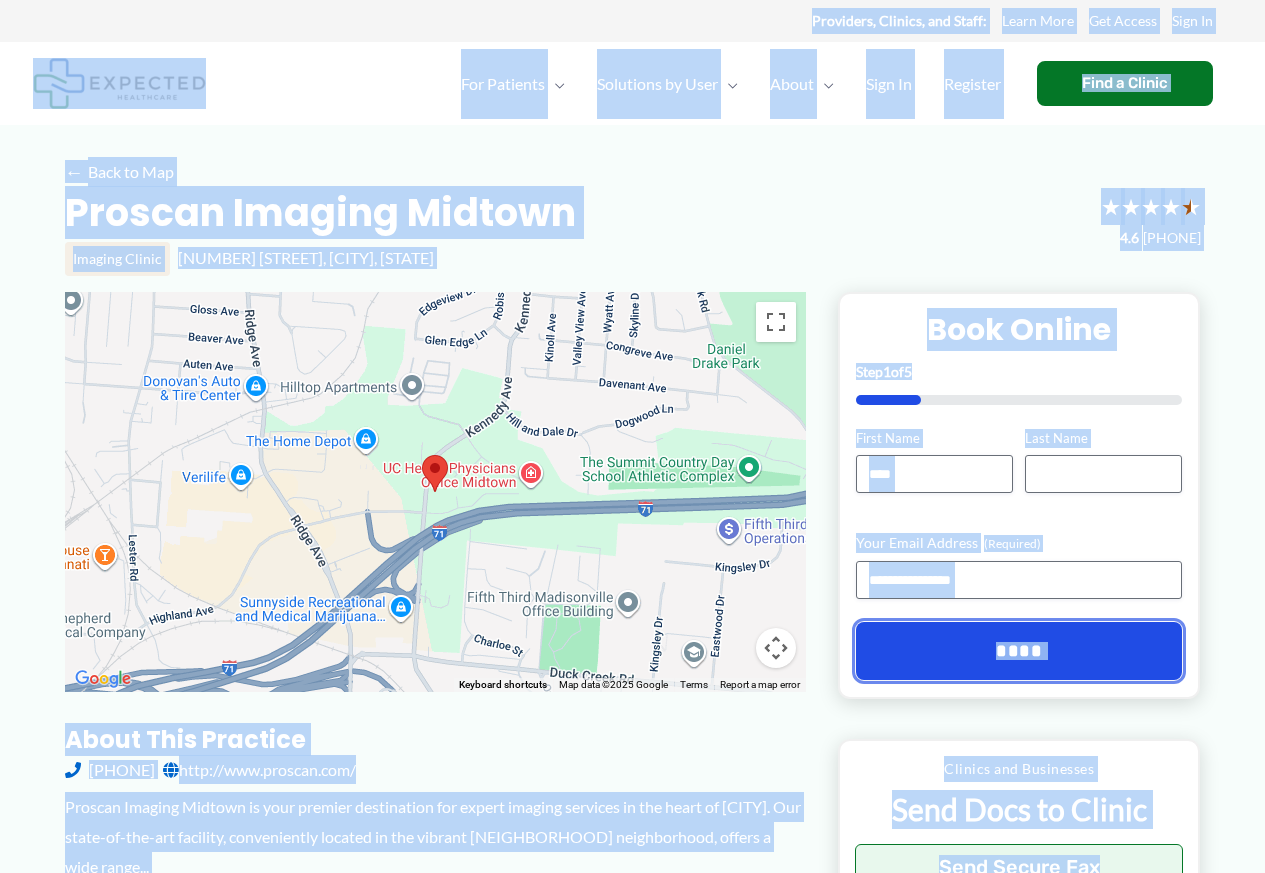 click on "****" at bounding box center (1019, 651) 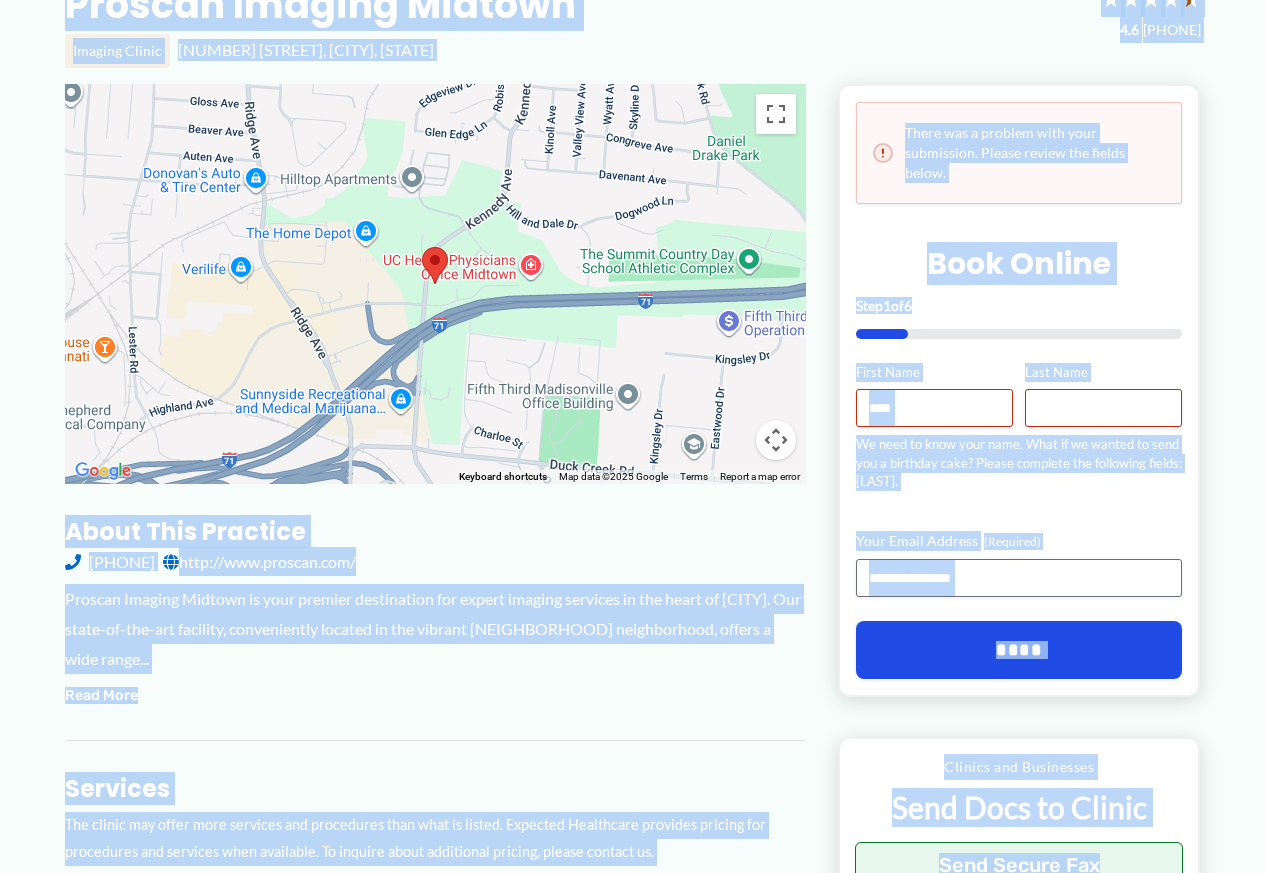 scroll, scrollTop: 0, scrollLeft: 0, axis: both 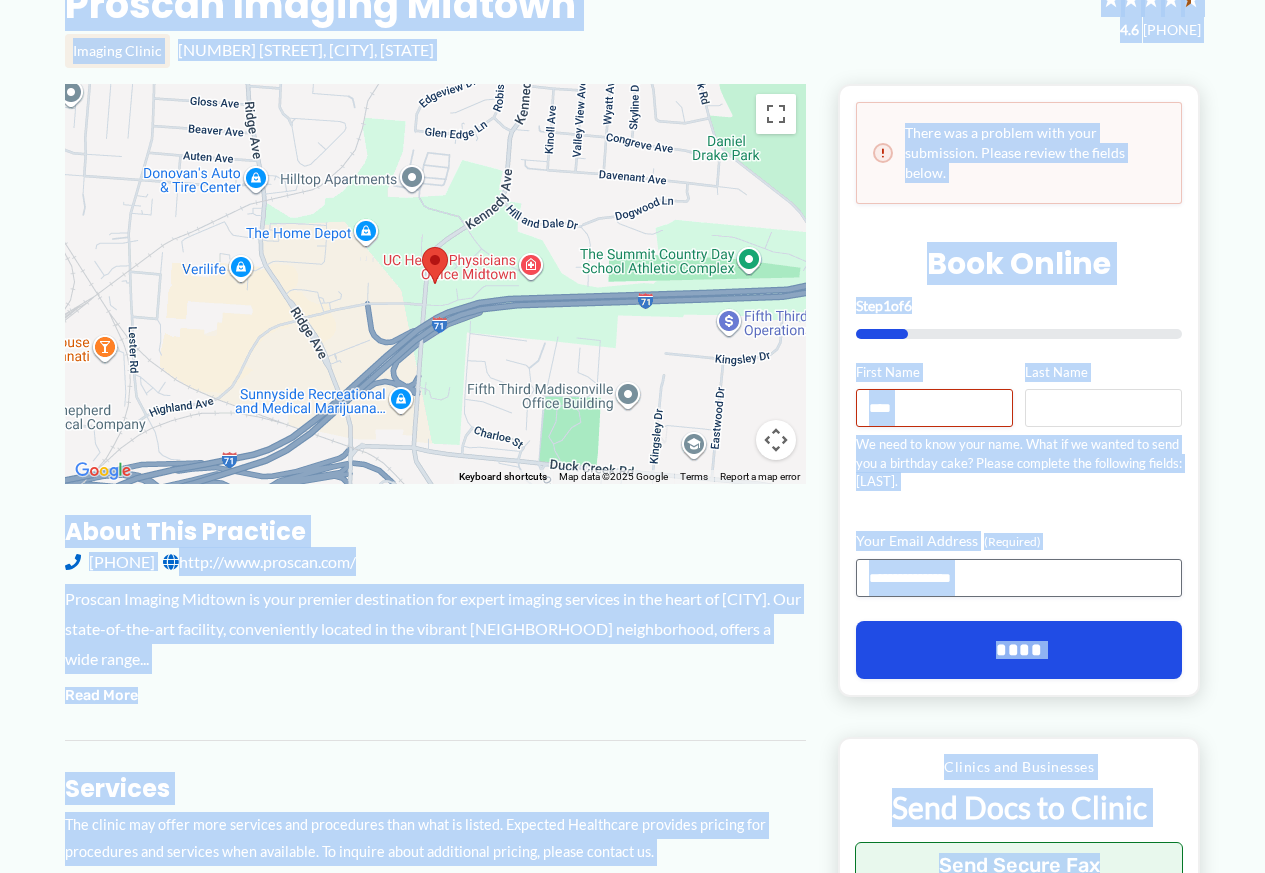 click on "Last Name" at bounding box center (1103, 408) 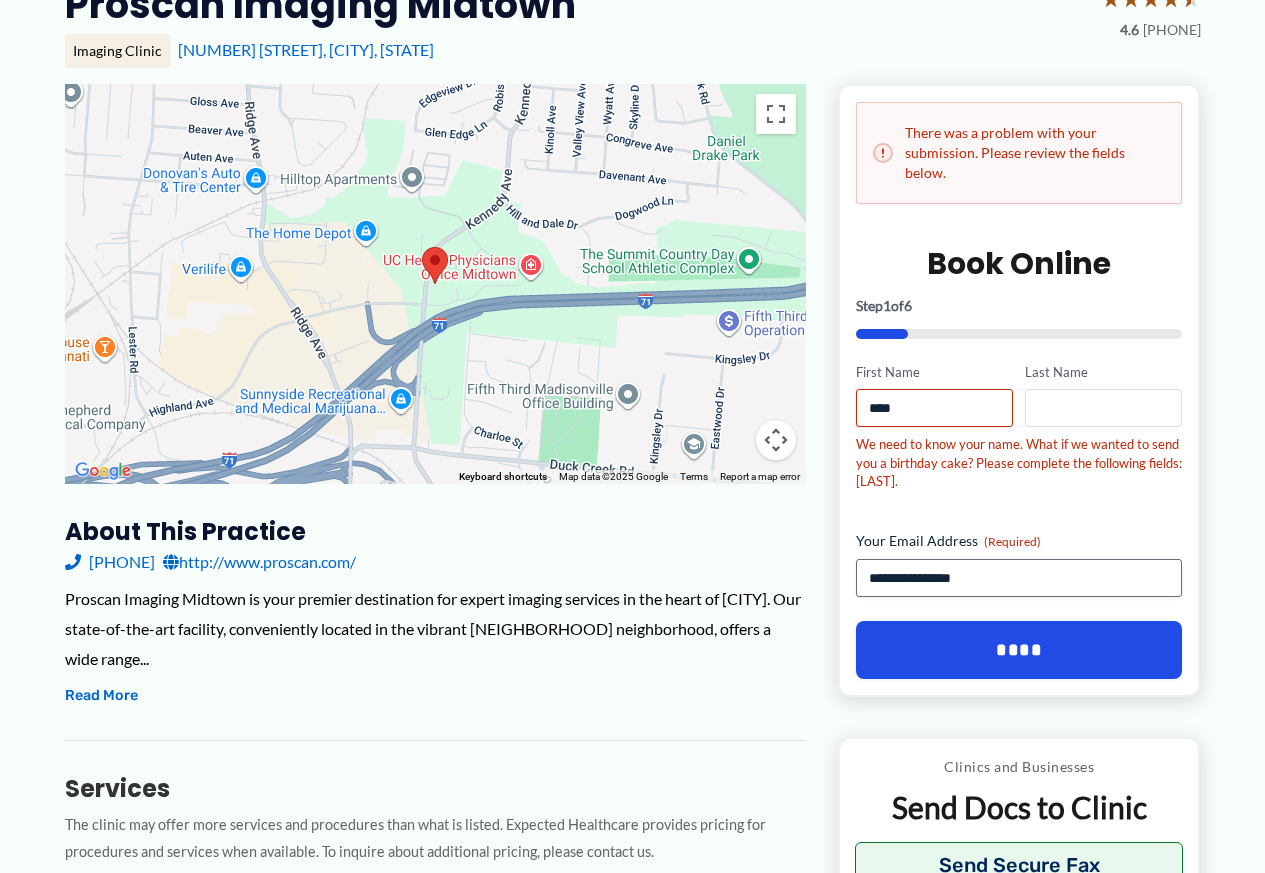 paste on "****" 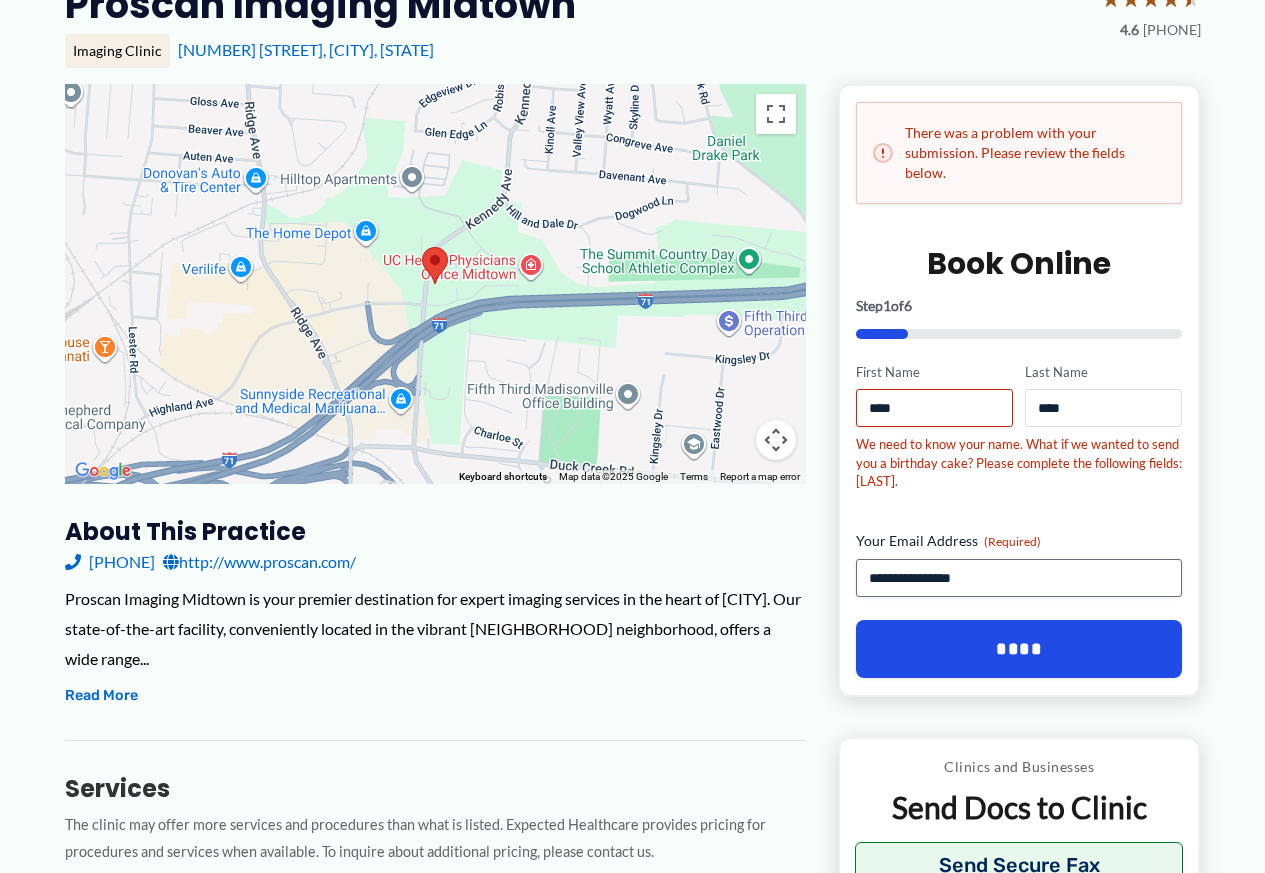 type on "****" 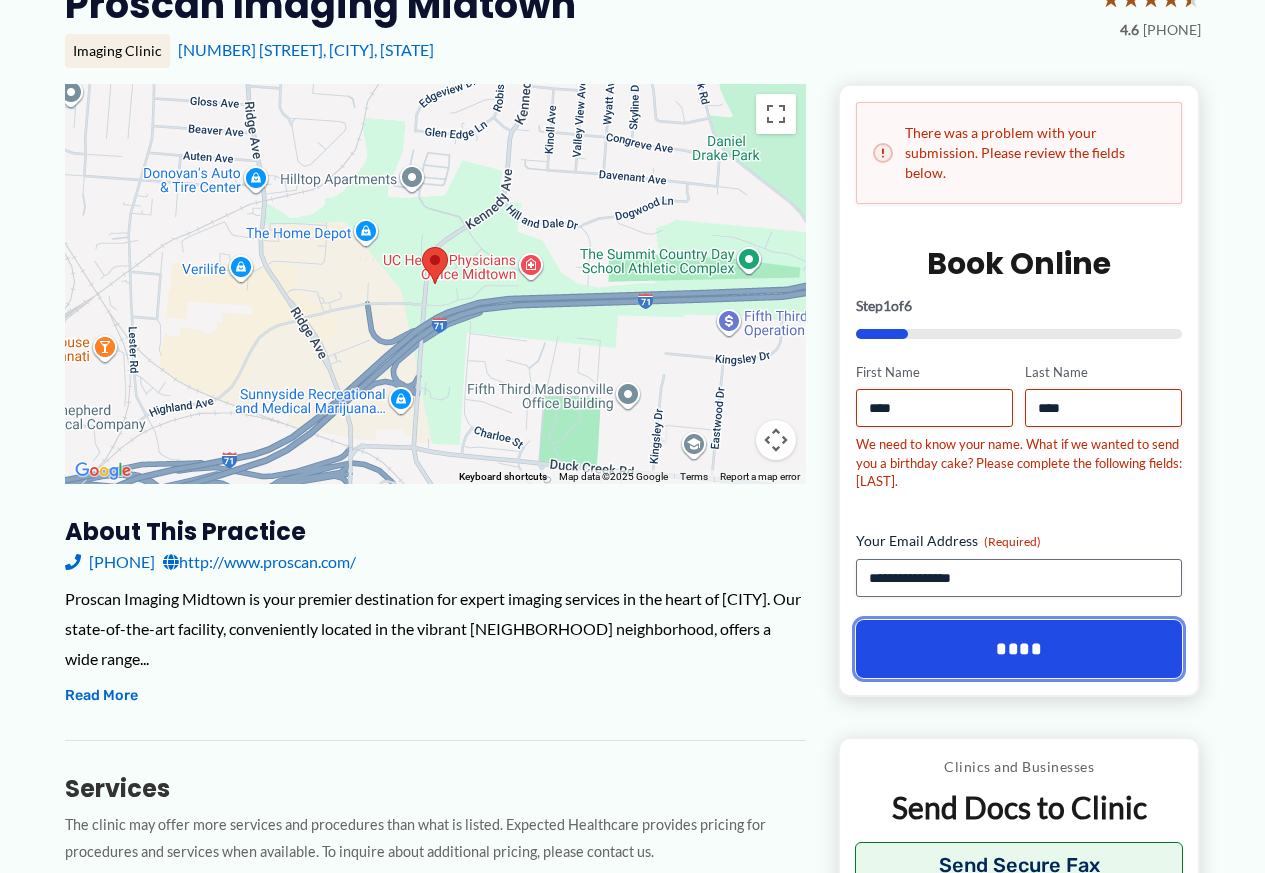 click on "****" at bounding box center (1019, 649) 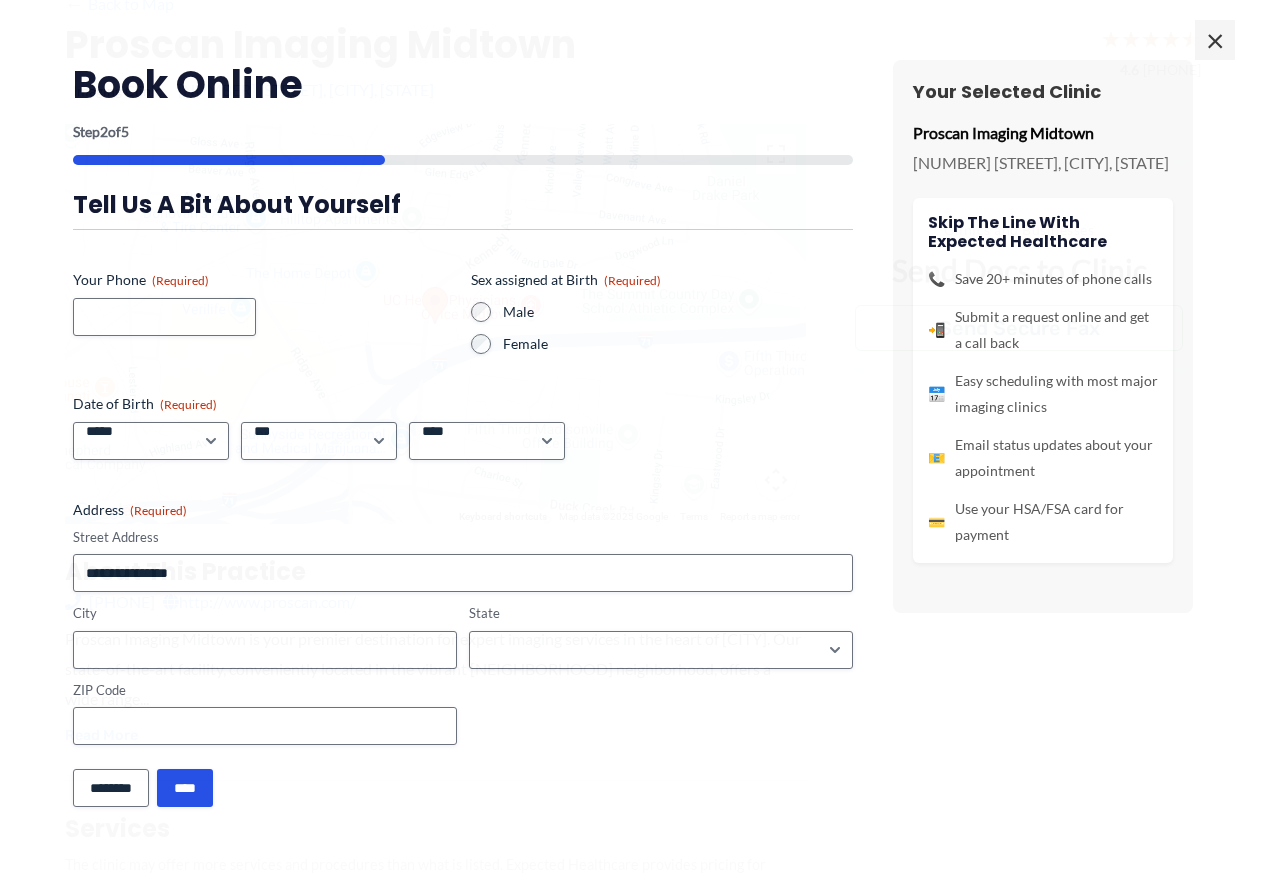 scroll, scrollTop: 0, scrollLeft: 0, axis: both 